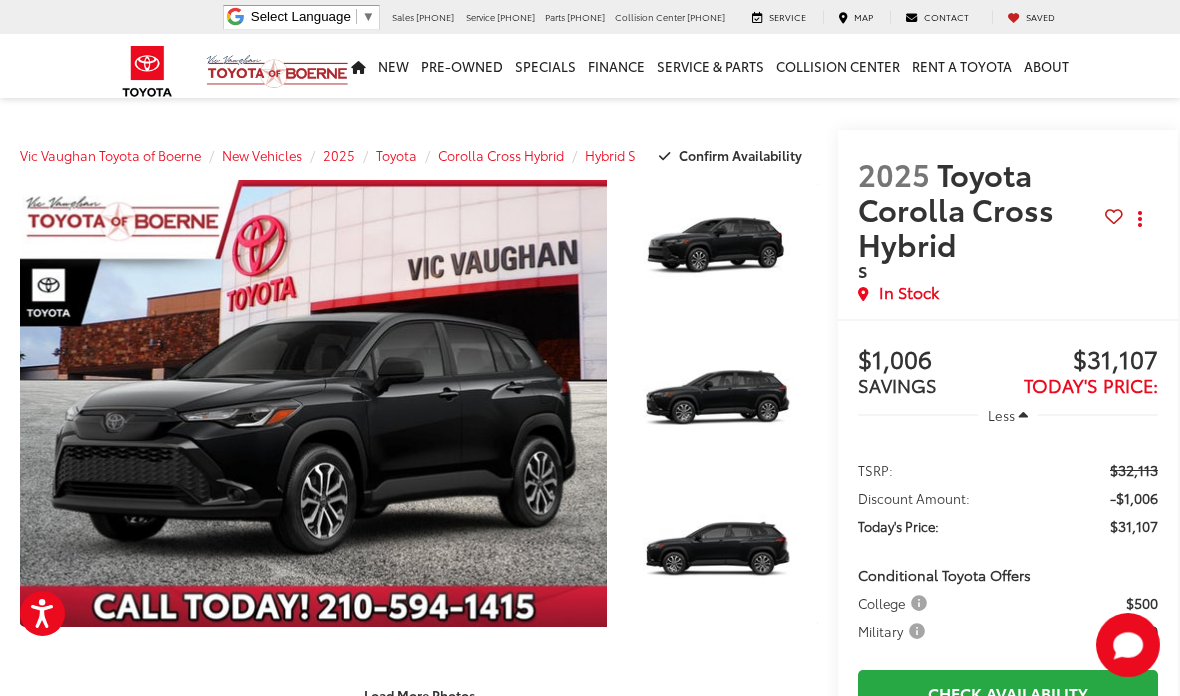 scroll, scrollTop: 1453, scrollLeft: 0, axis: vertical 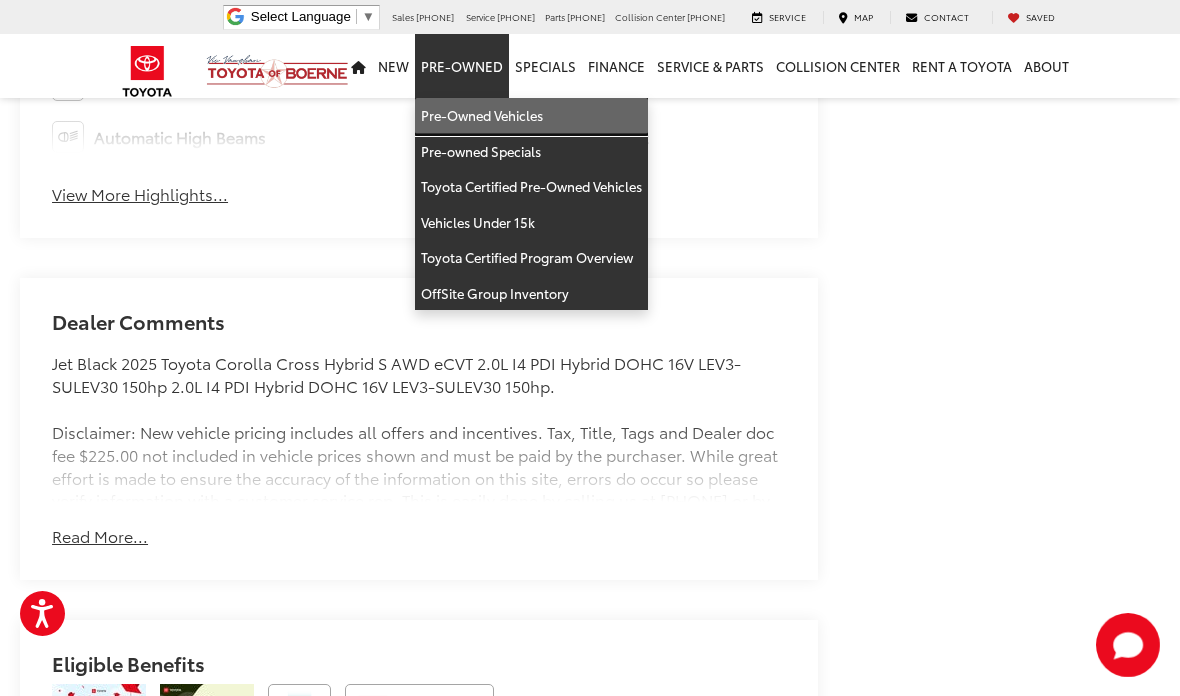 click on "Pre-Owned Vehicles" at bounding box center (531, 116) 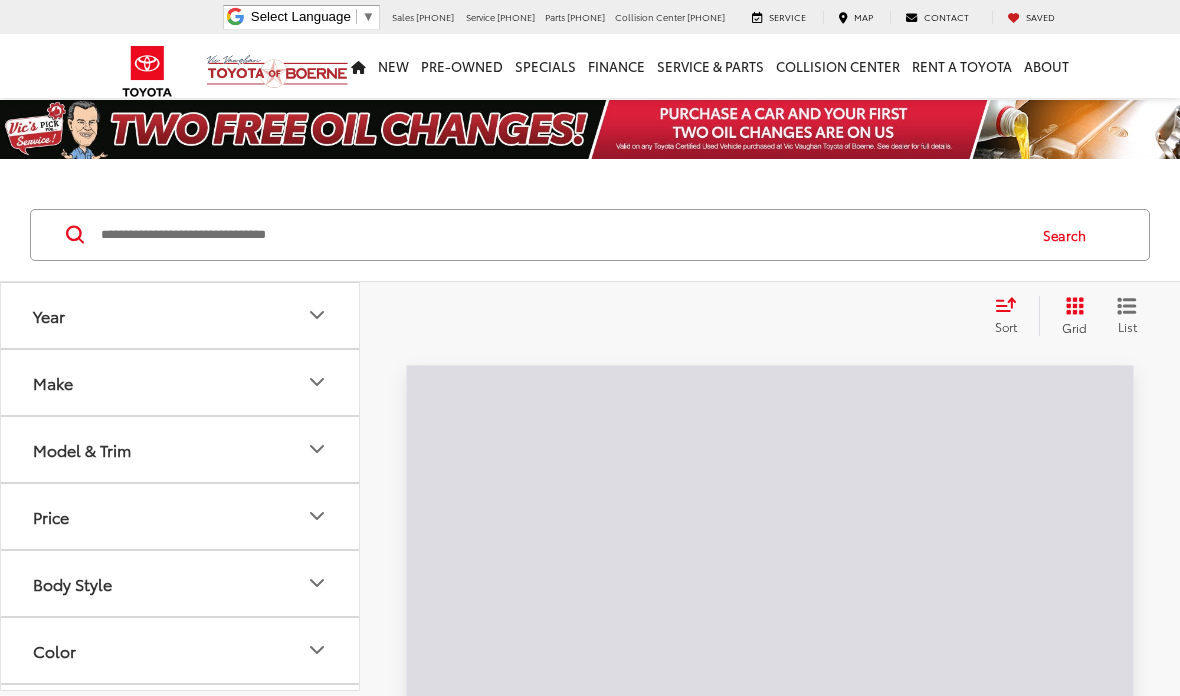click at bounding box center (561, 235) 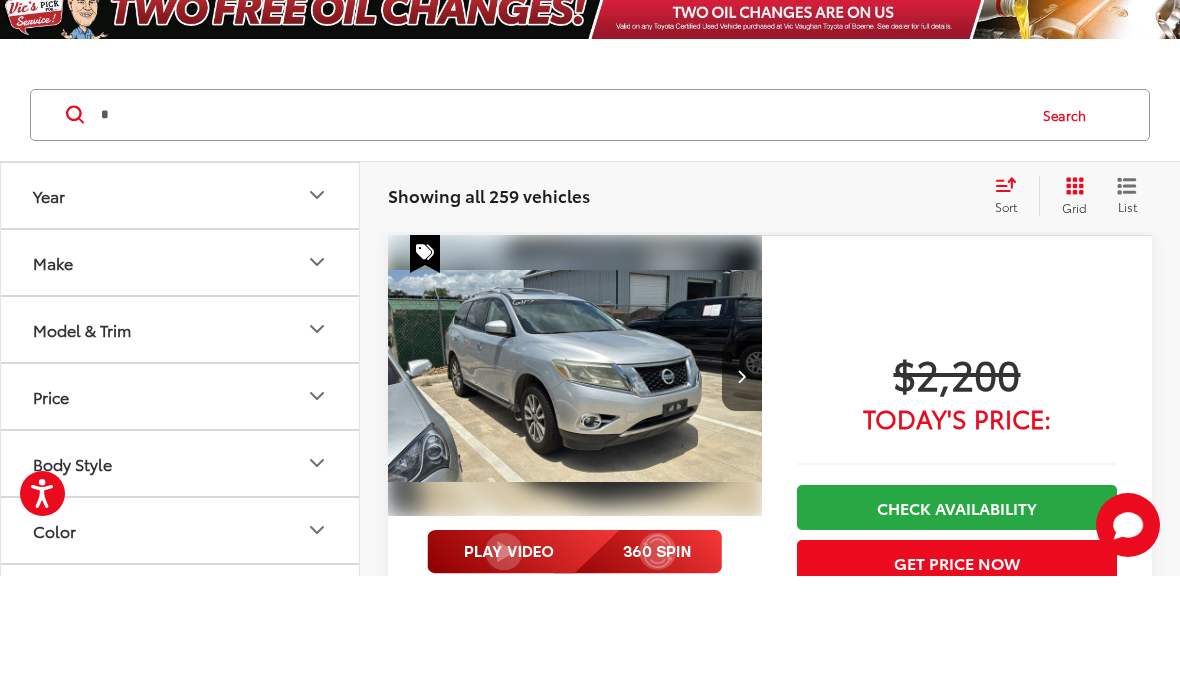 scroll, scrollTop: 120, scrollLeft: 0, axis: vertical 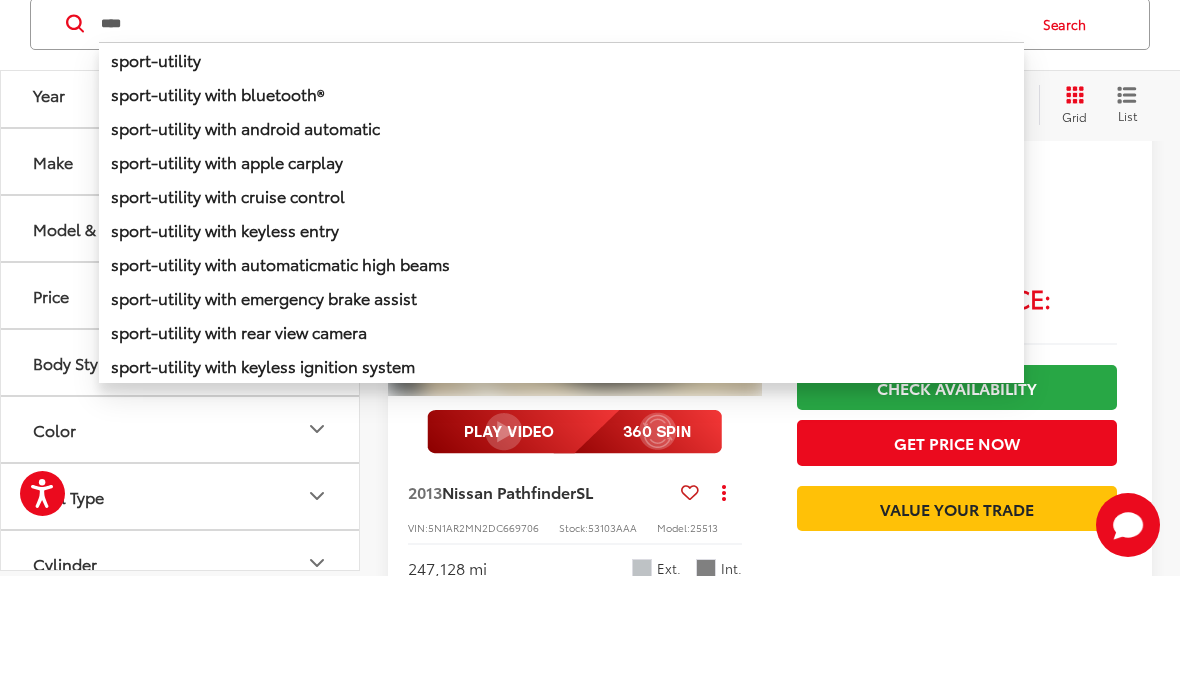 type on "***" 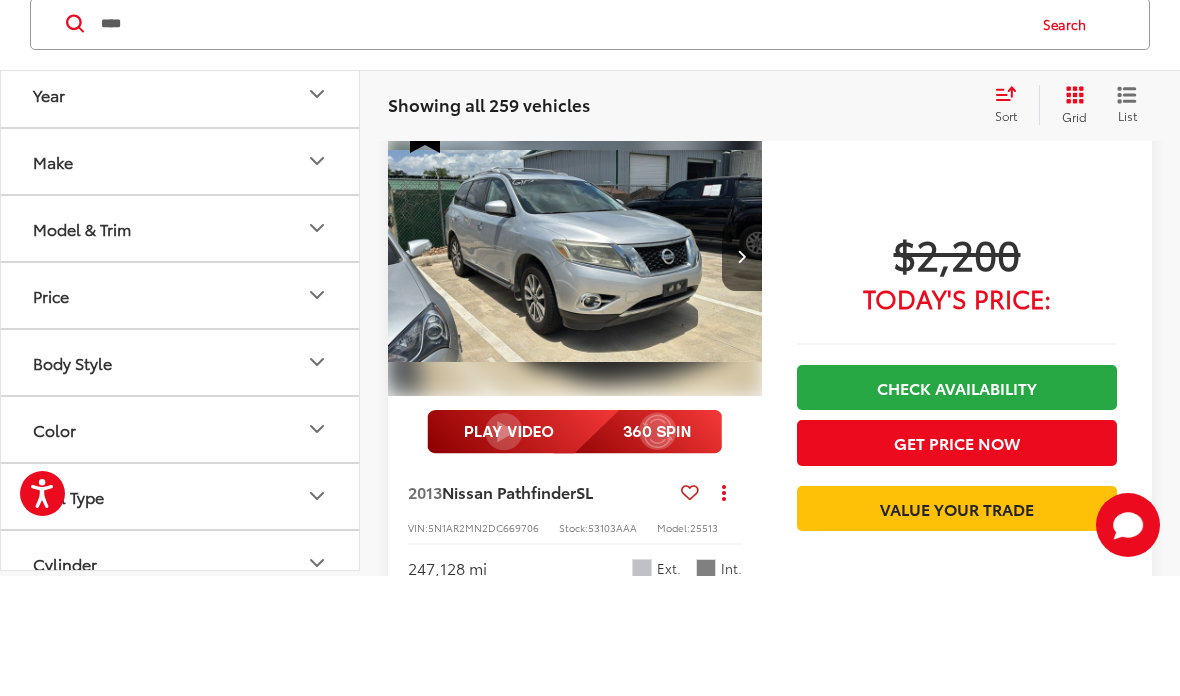 scroll, scrollTop: 120, scrollLeft: 0, axis: vertical 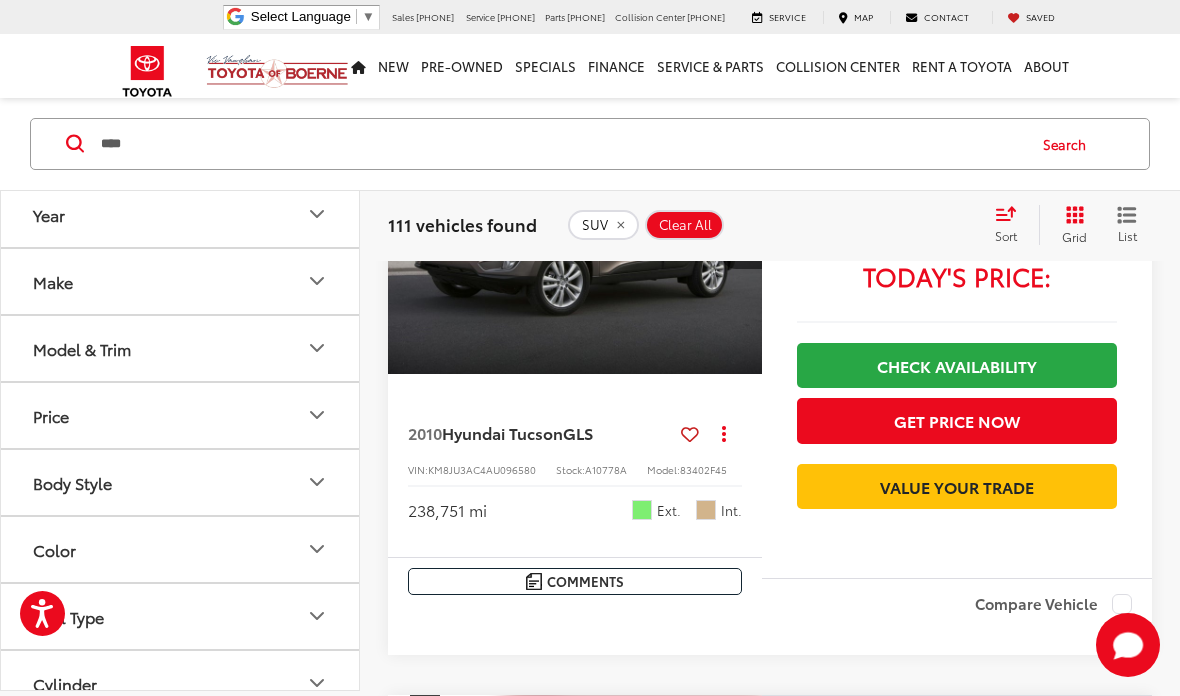 click on "Price" at bounding box center (181, 415) 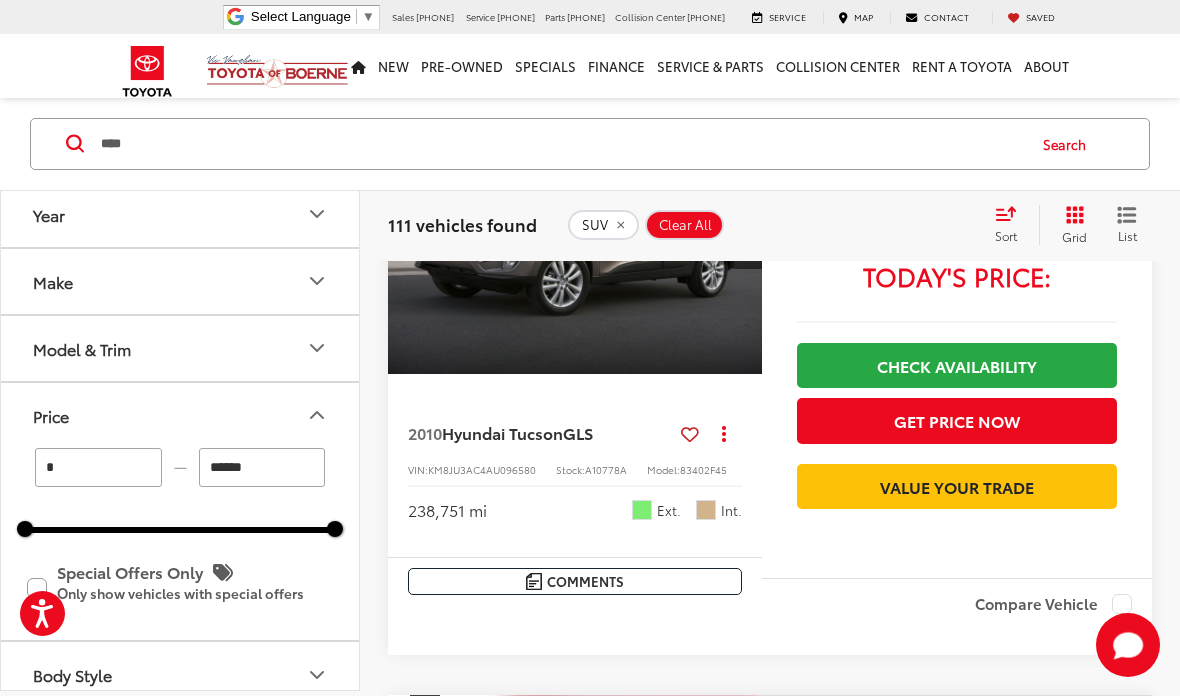 click on "*" at bounding box center [98, 467] 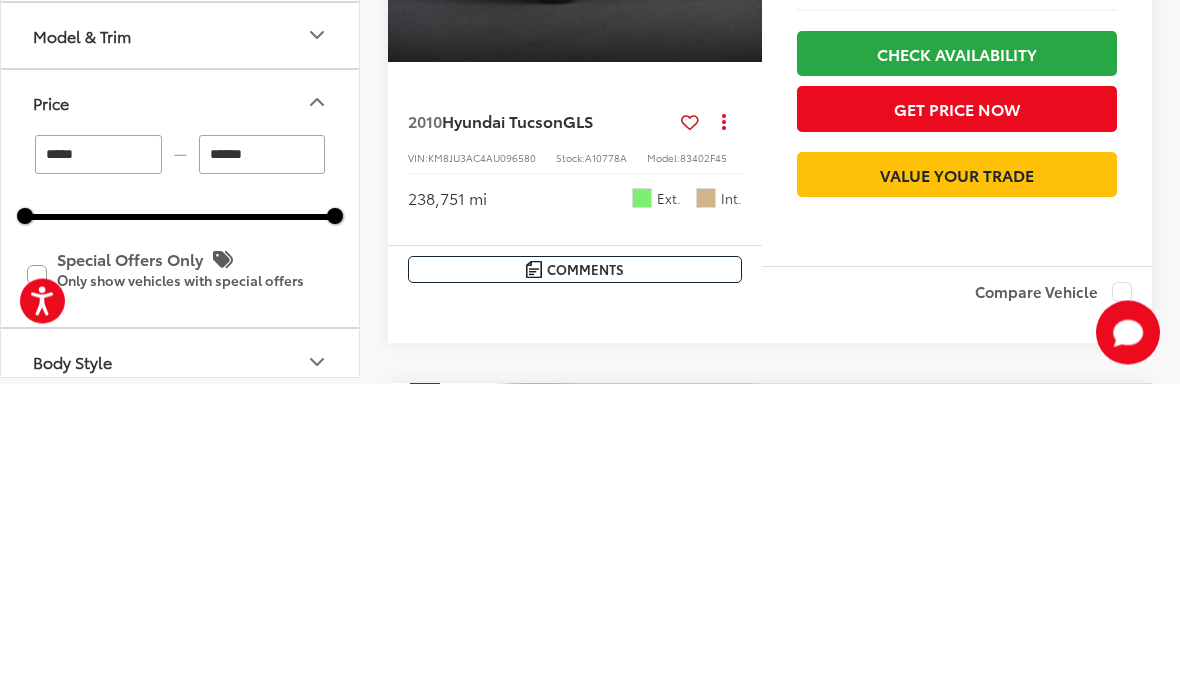 type on "******" 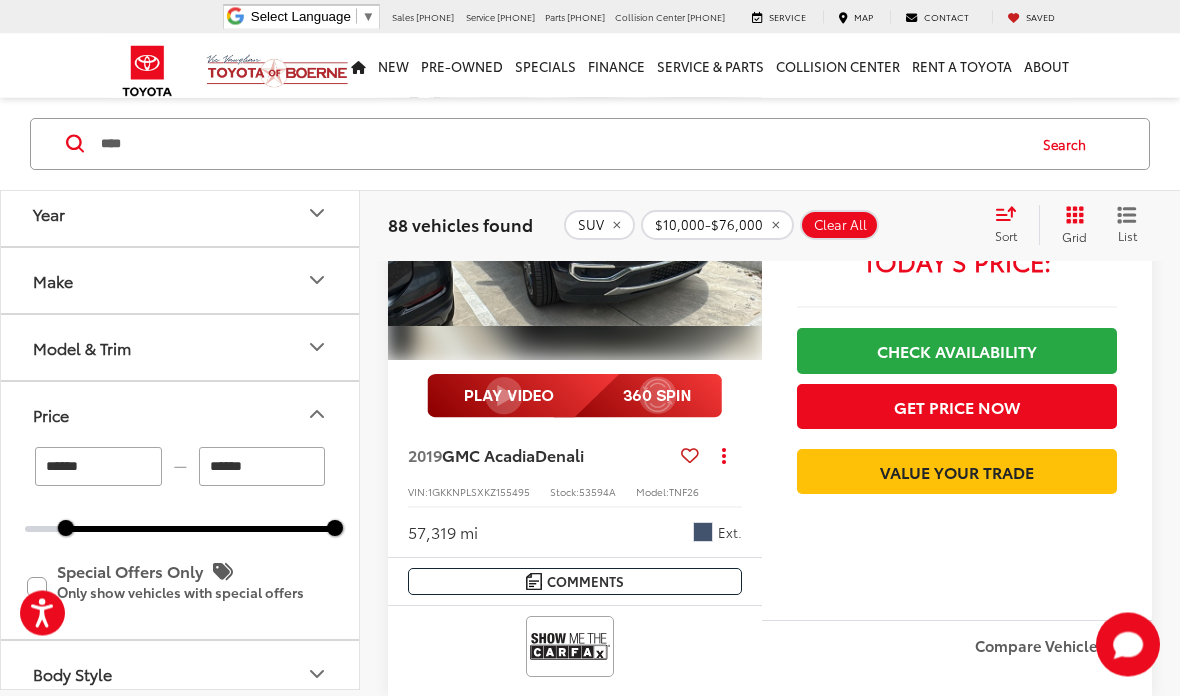 scroll, scrollTop: 2192, scrollLeft: 0, axis: vertical 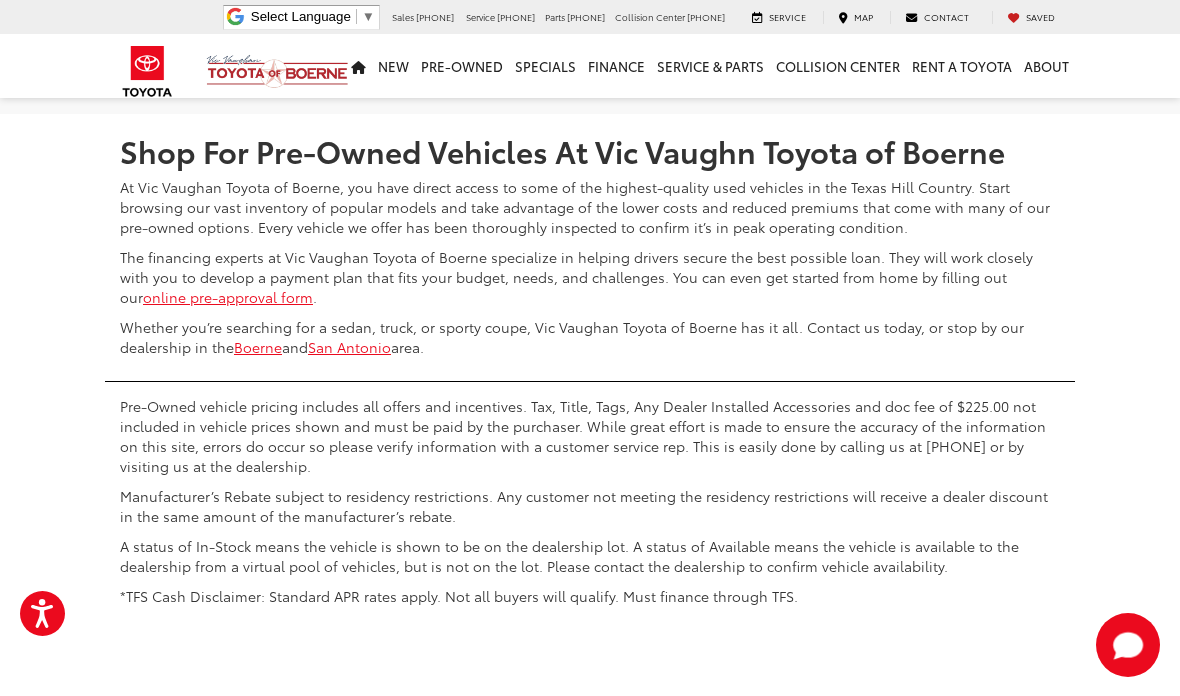 click on "2" at bounding box center (794, 55) 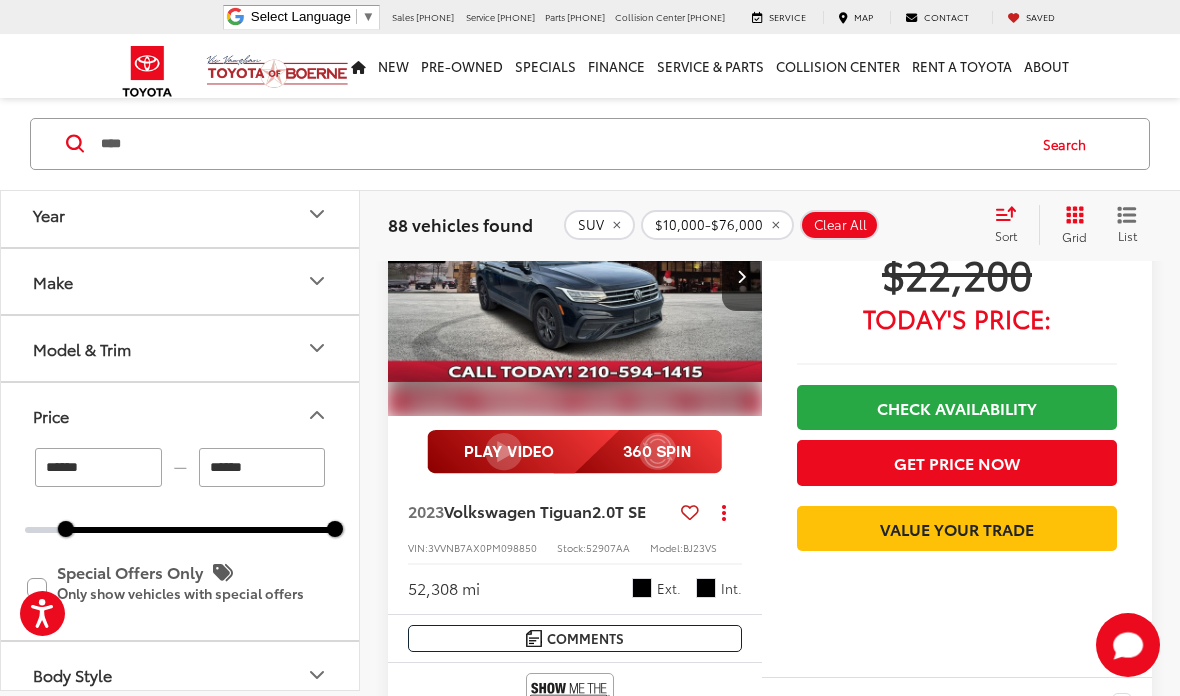 scroll, scrollTop: 4124, scrollLeft: 0, axis: vertical 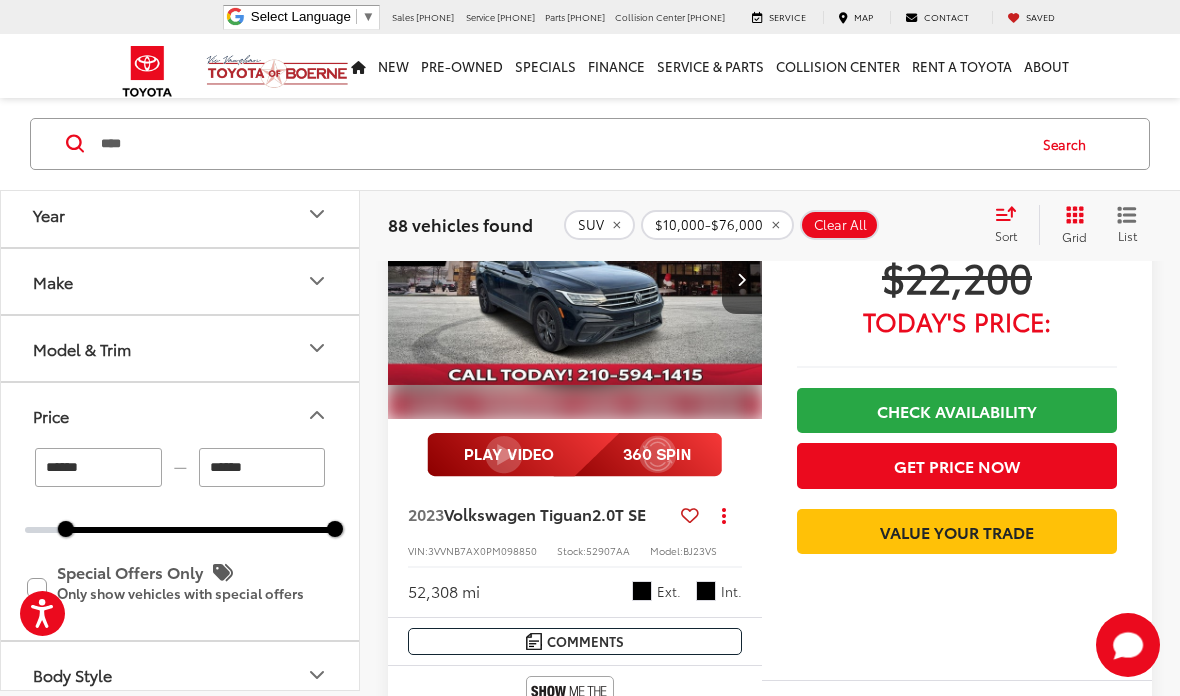 click at bounding box center (575, 279) 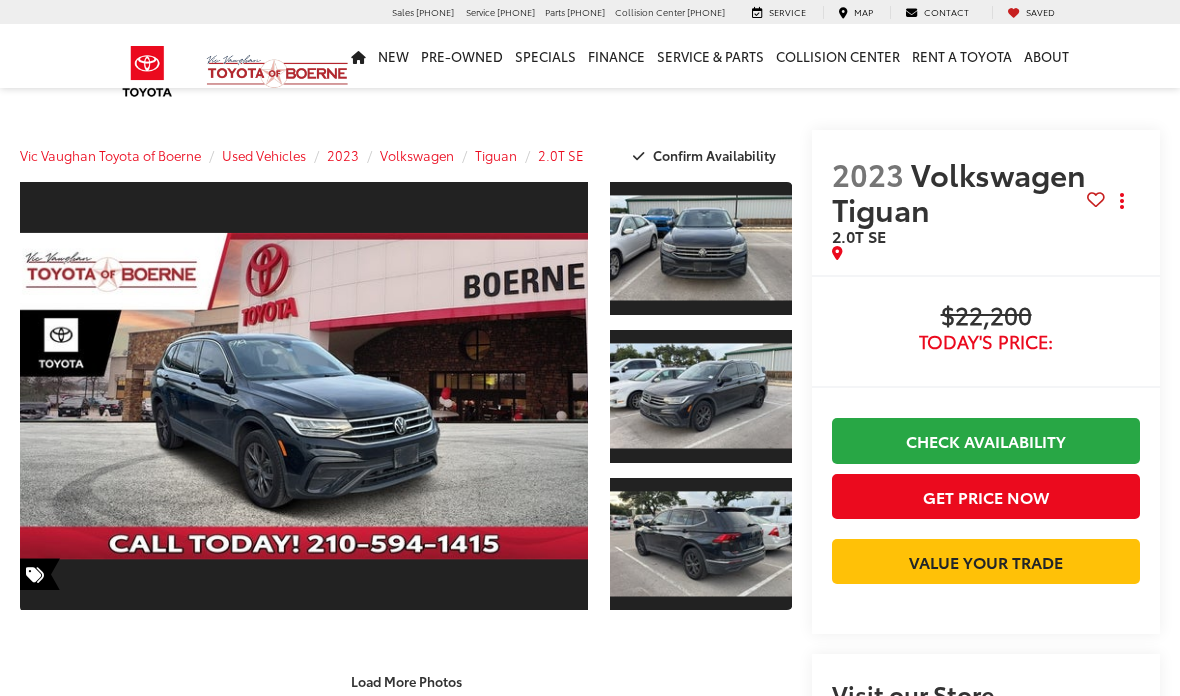 scroll, scrollTop: 0, scrollLeft: 0, axis: both 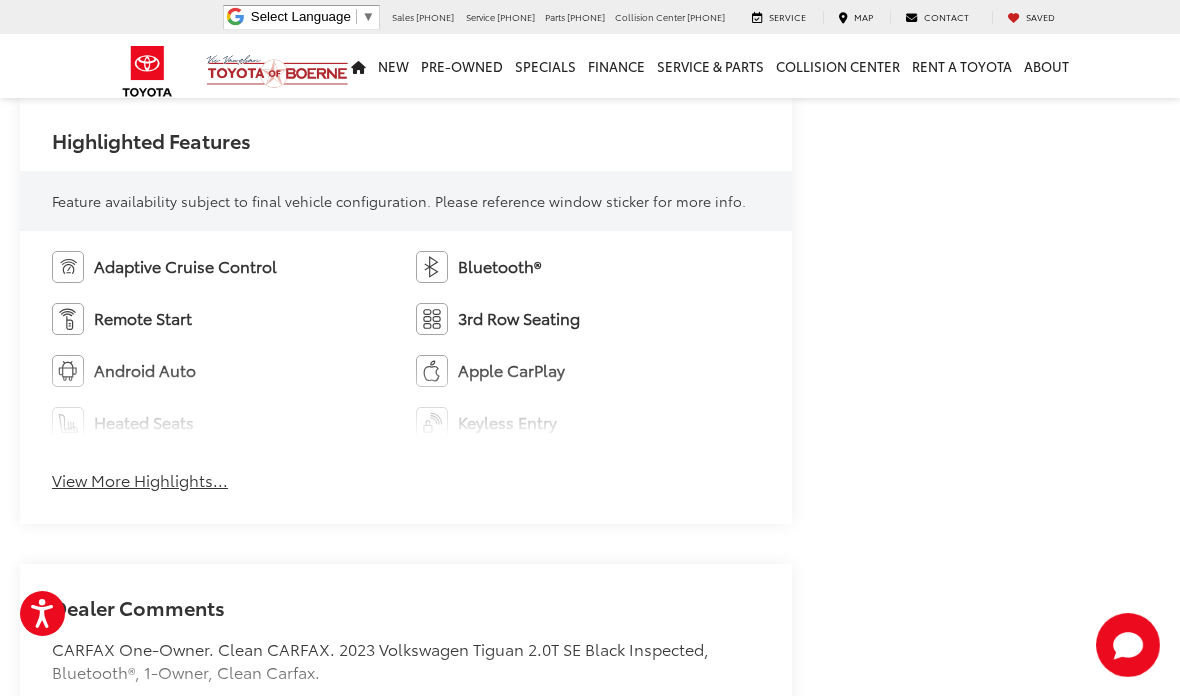 click on "View More Highlights..." at bounding box center [140, 480] 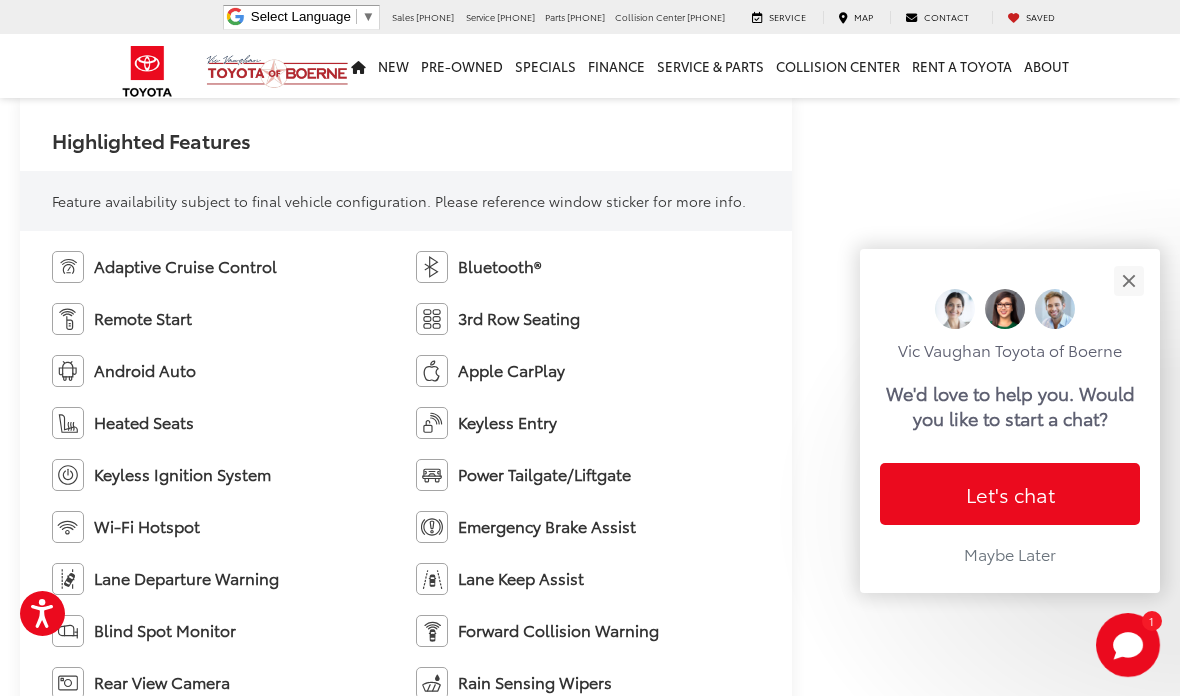 click at bounding box center (1128, 280) 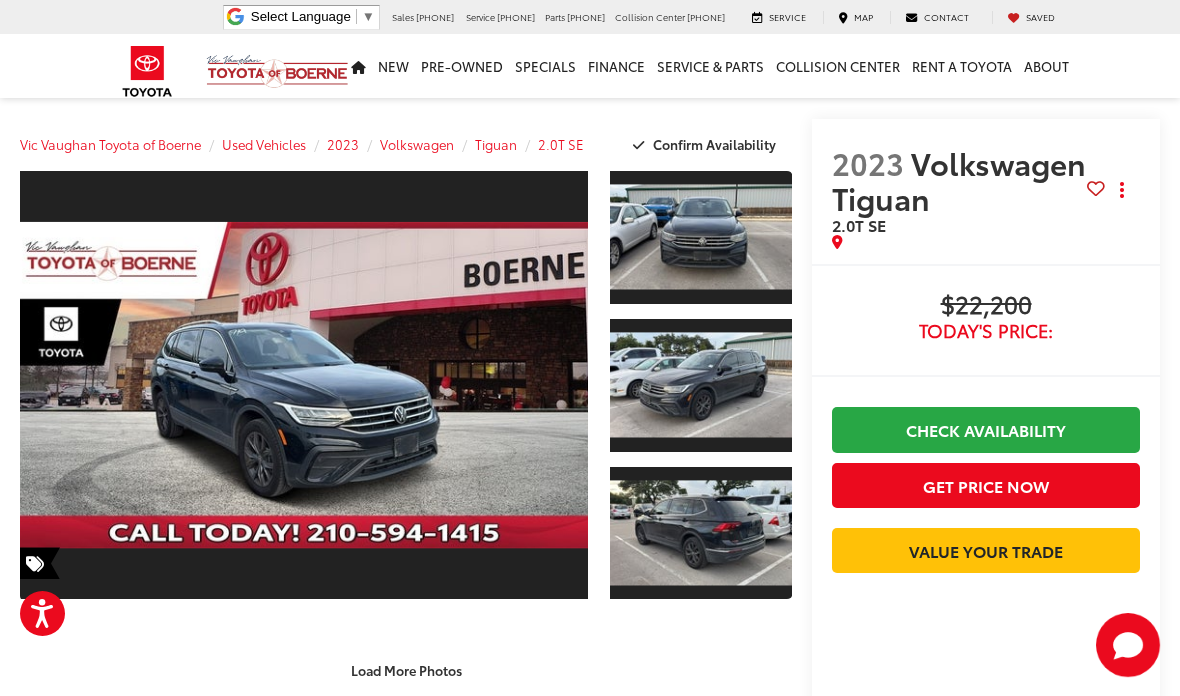 scroll, scrollTop: 0, scrollLeft: 0, axis: both 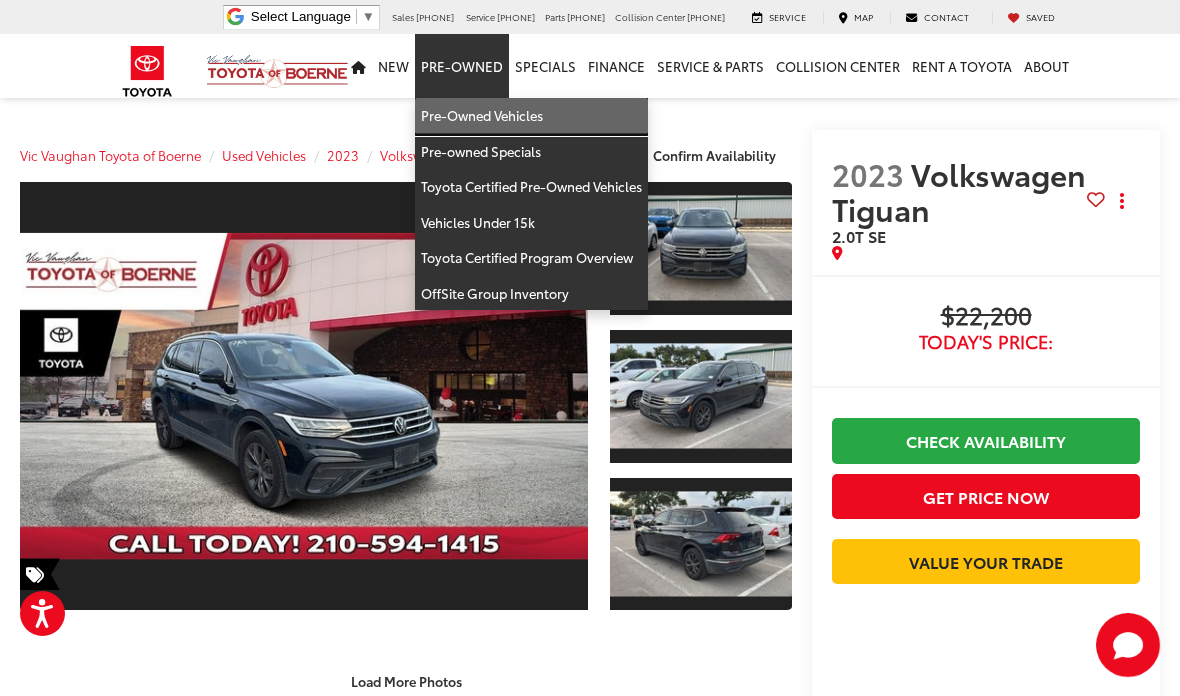 click on "Pre-Owned Vehicles" at bounding box center (531, 116) 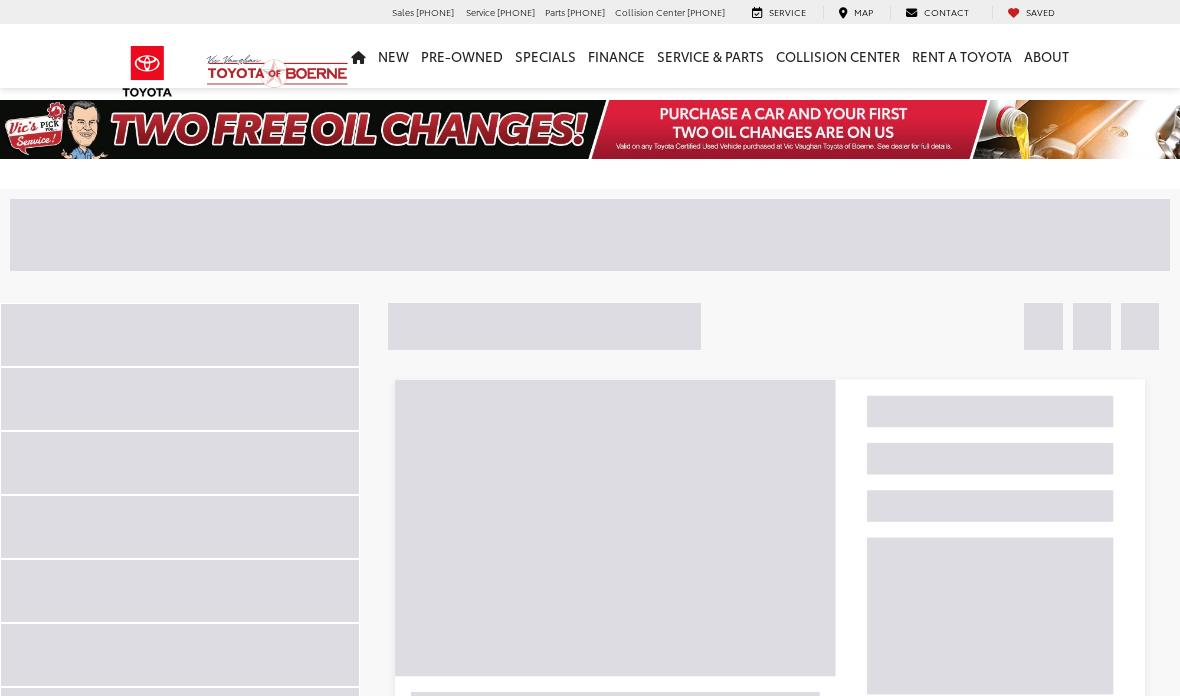 scroll, scrollTop: 0, scrollLeft: 0, axis: both 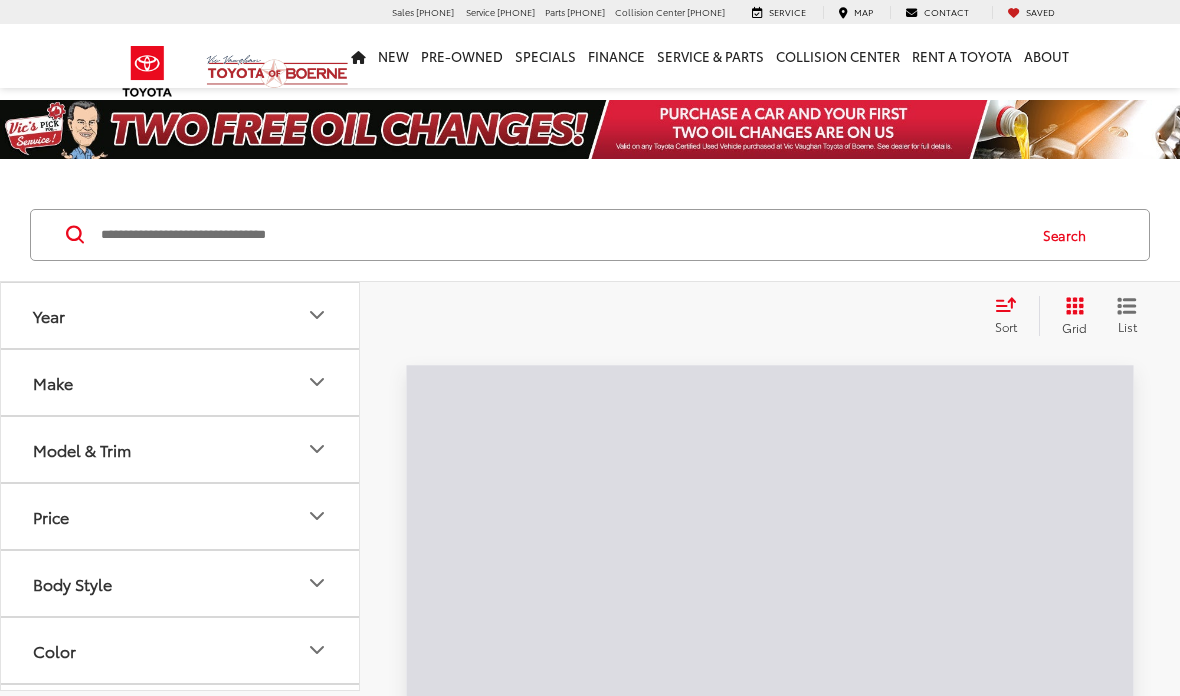 click at bounding box center [561, 235] 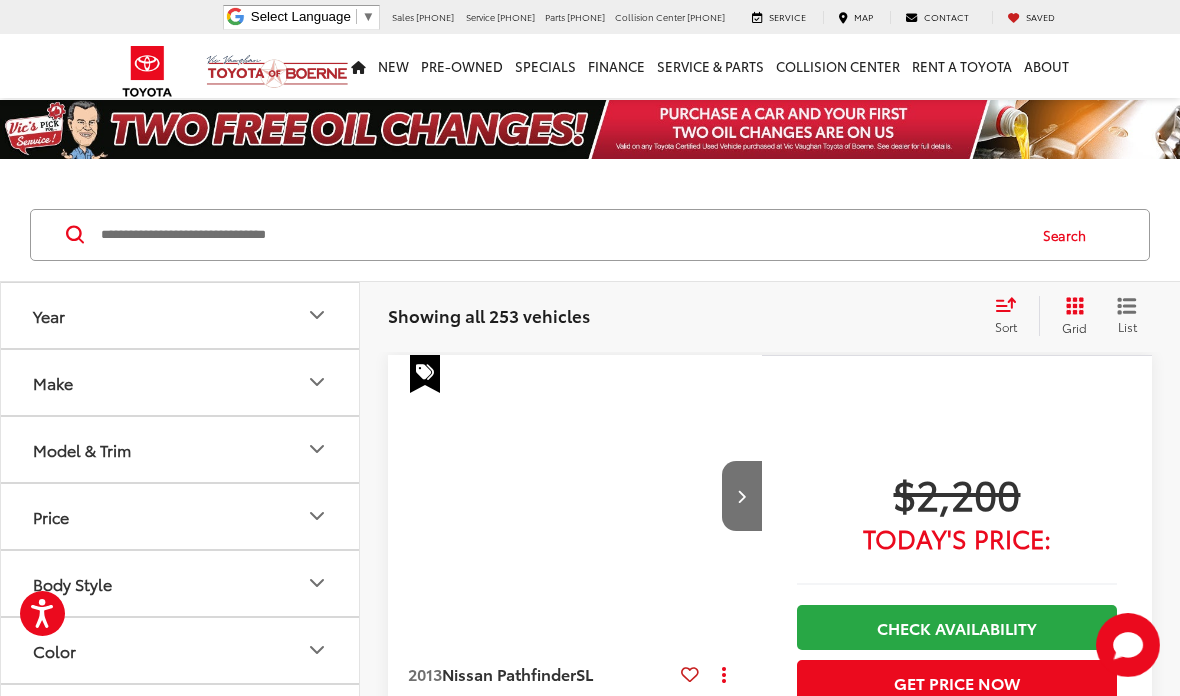 scroll, scrollTop: 0, scrollLeft: 0, axis: both 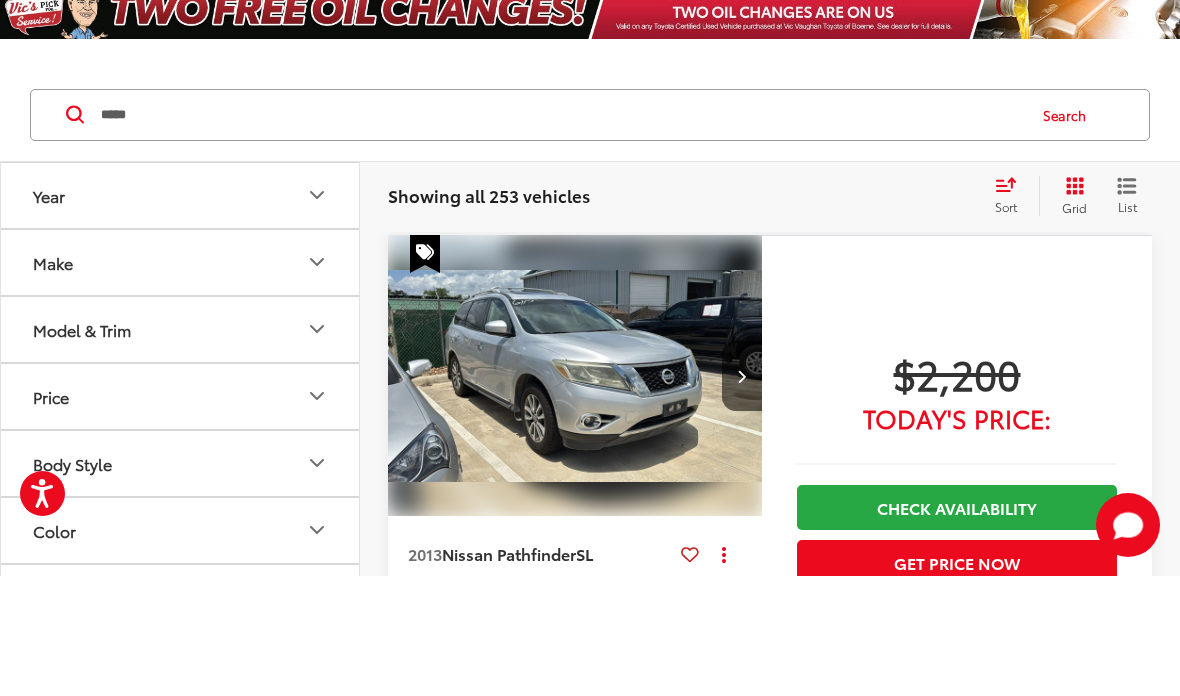 type on "*****" 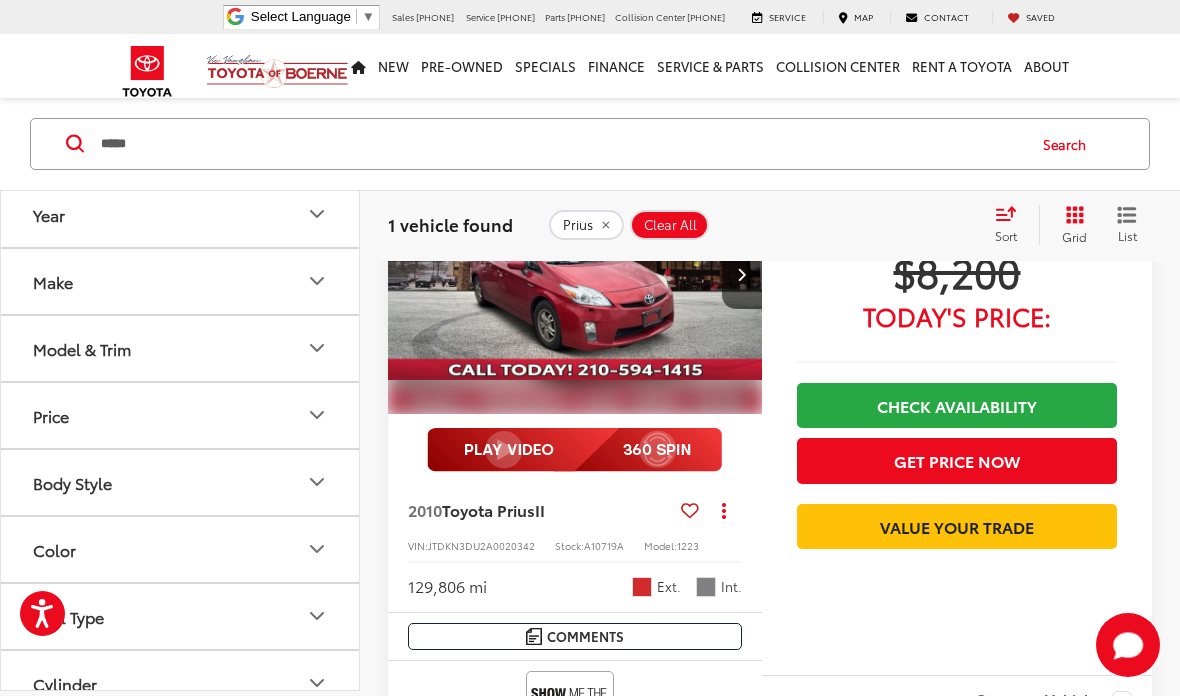 scroll, scrollTop: 218, scrollLeft: 0, axis: vertical 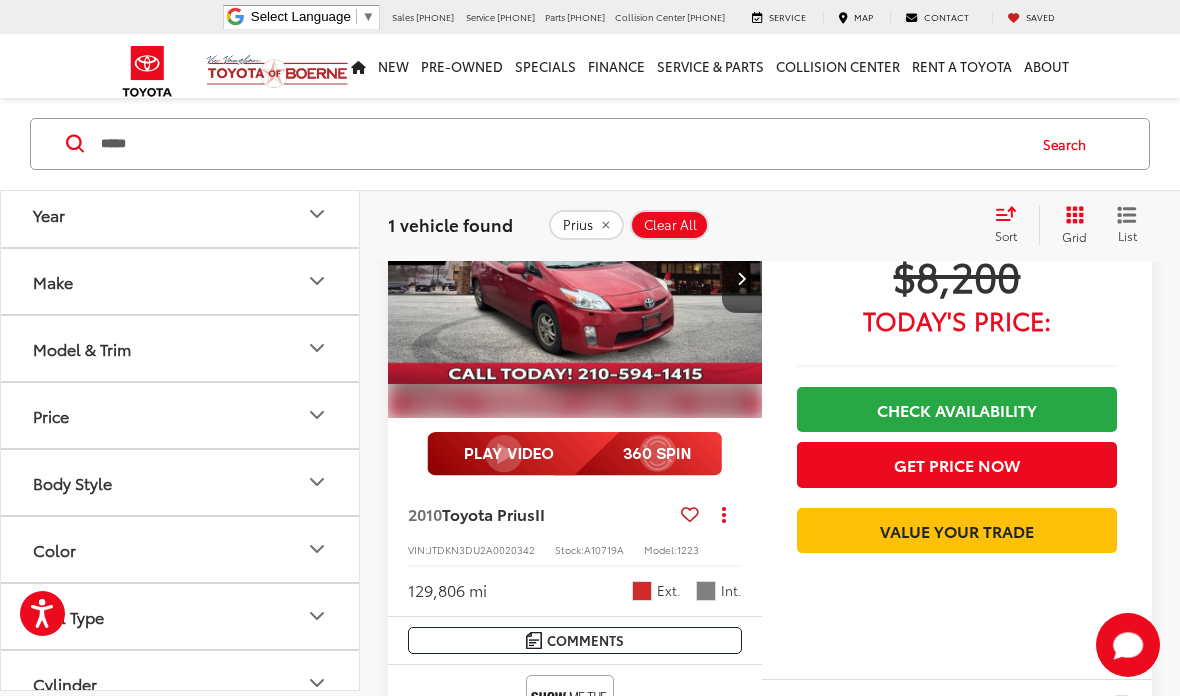 click 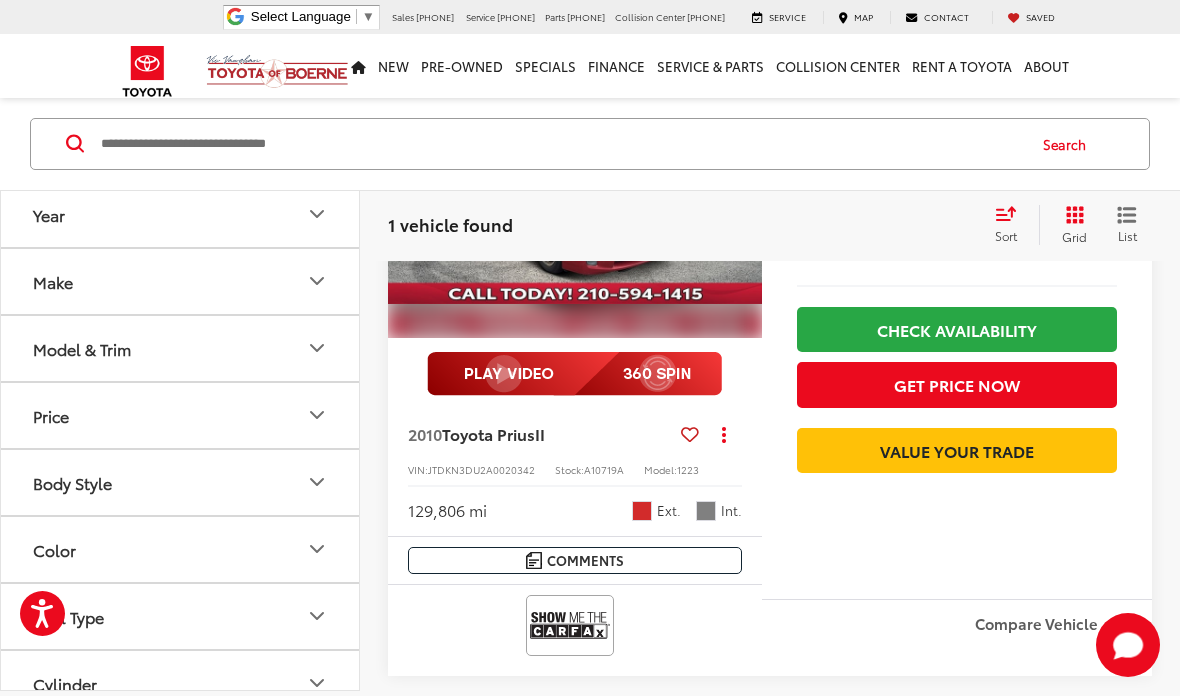 scroll, scrollTop: 136, scrollLeft: 0, axis: vertical 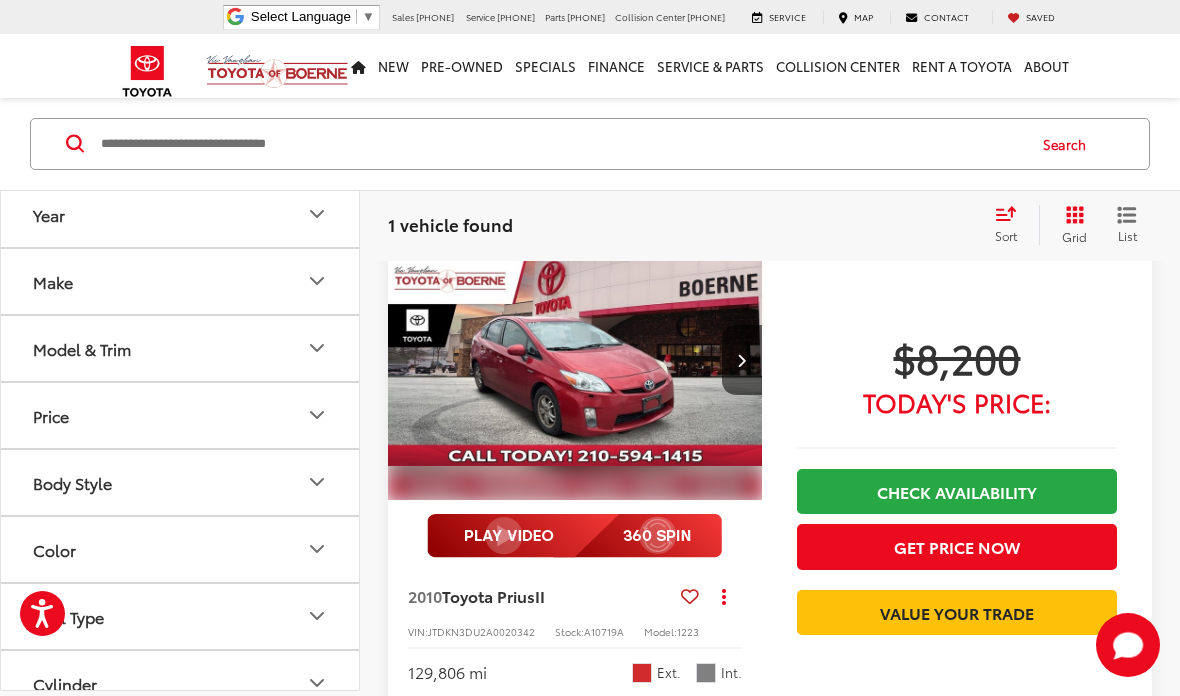 click at bounding box center [561, 144] 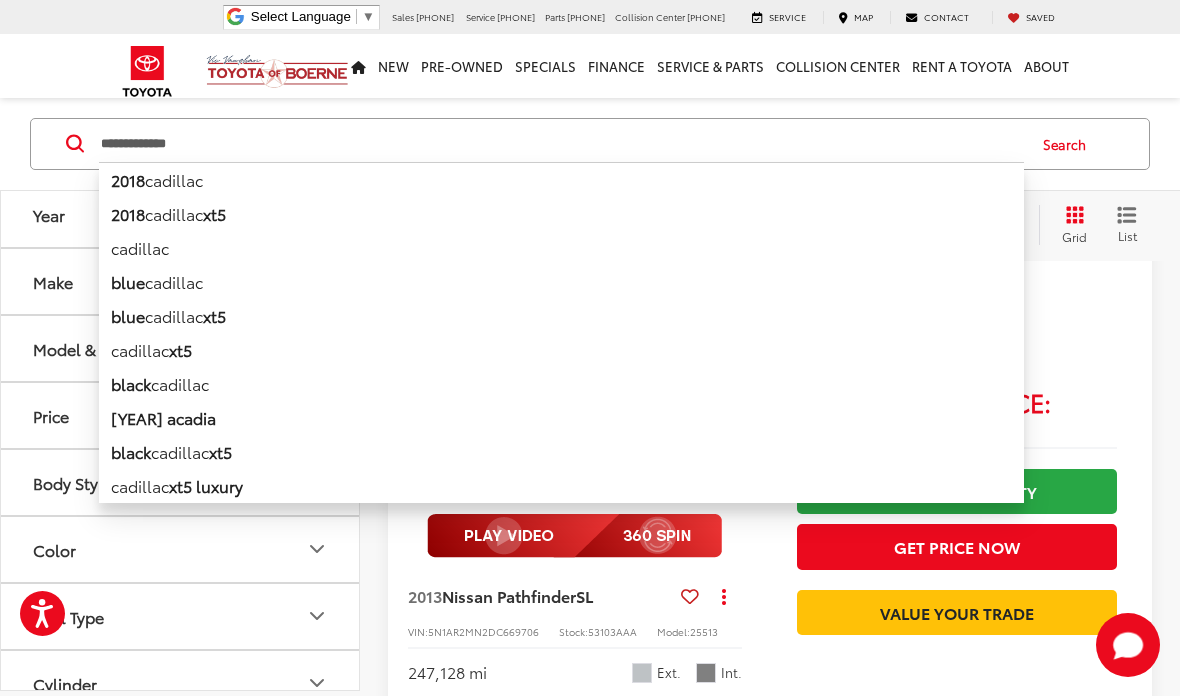 type on "**********" 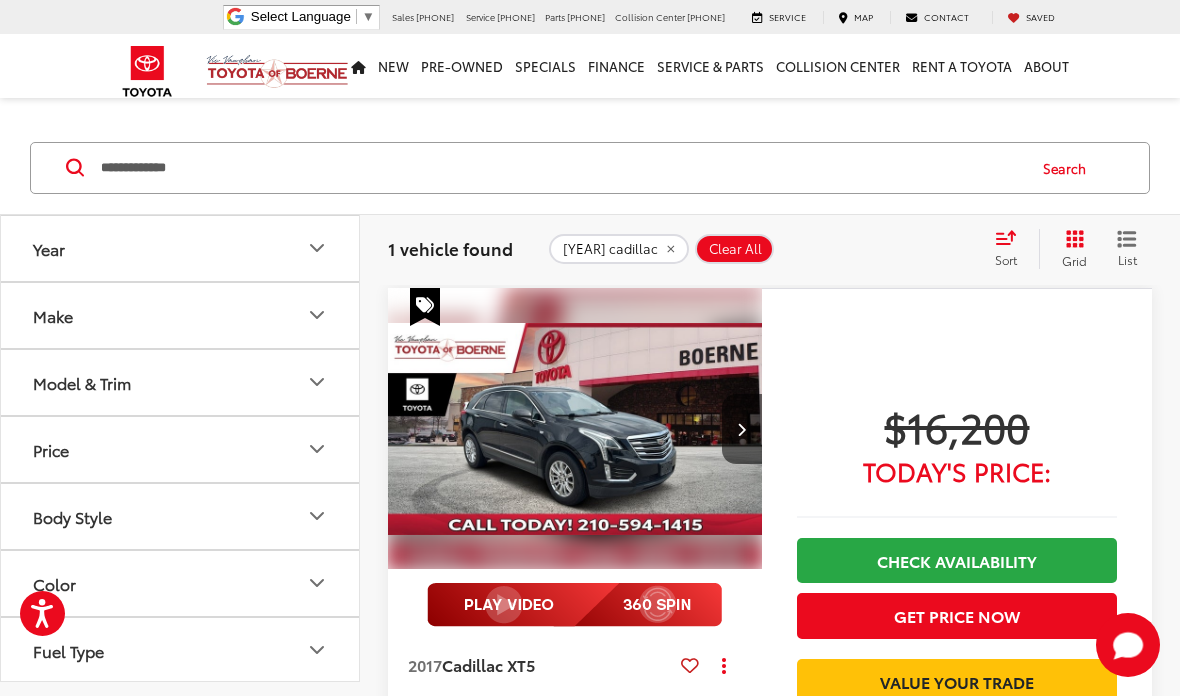 scroll, scrollTop: 0, scrollLeft: 0, axis: both 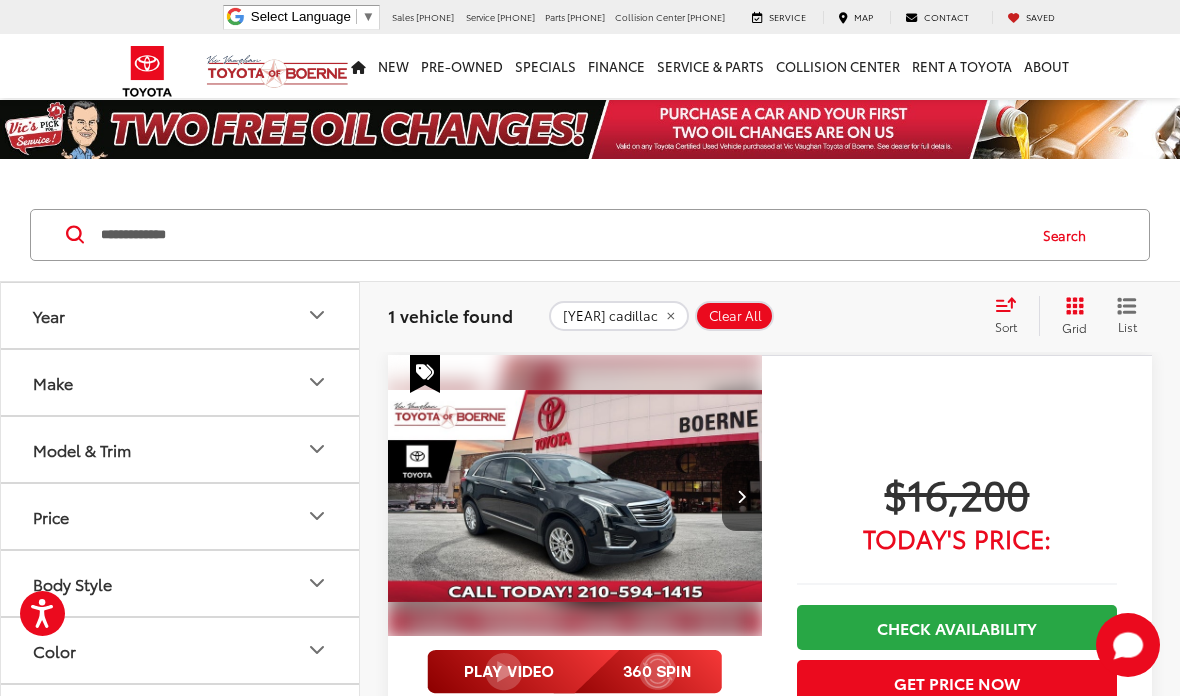 click on "2017 cadillac" 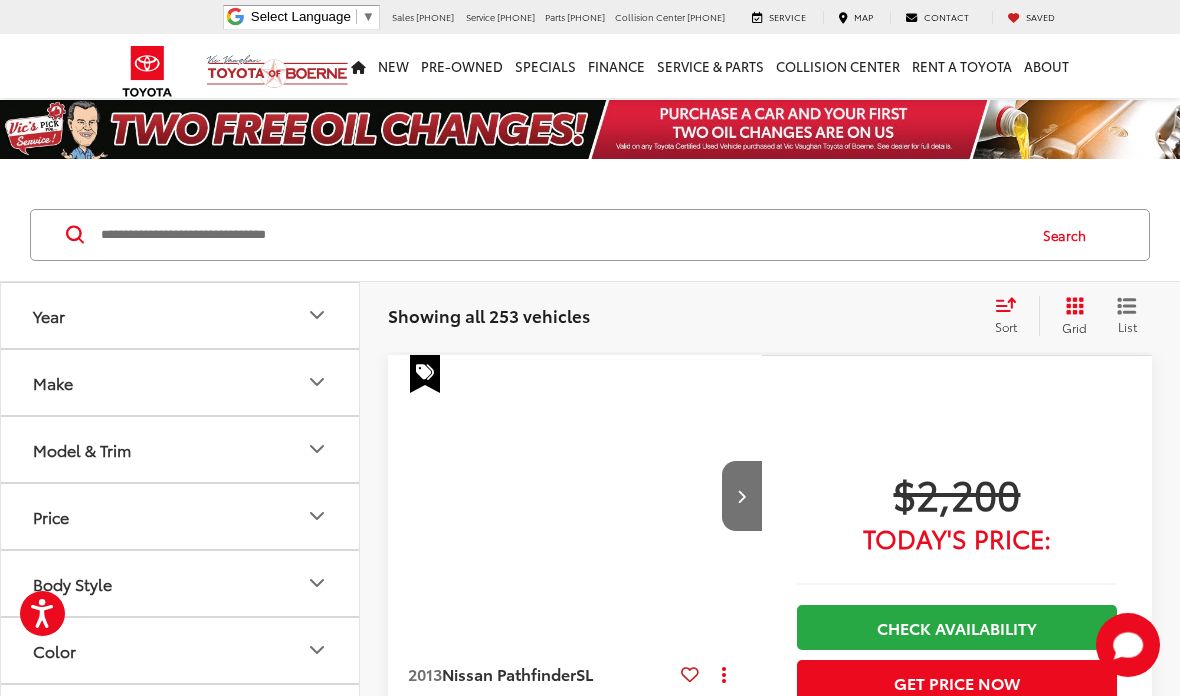 click at bounding box center (561, 235) 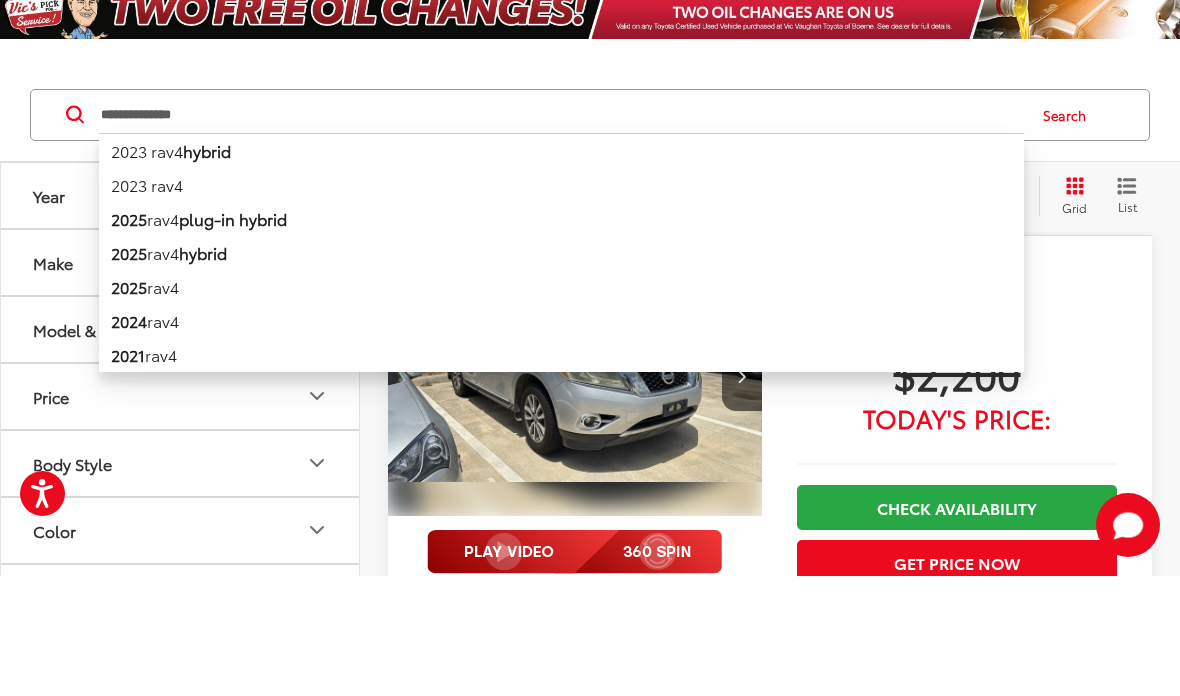 click on "Search" at bounding box center (1069, 235) 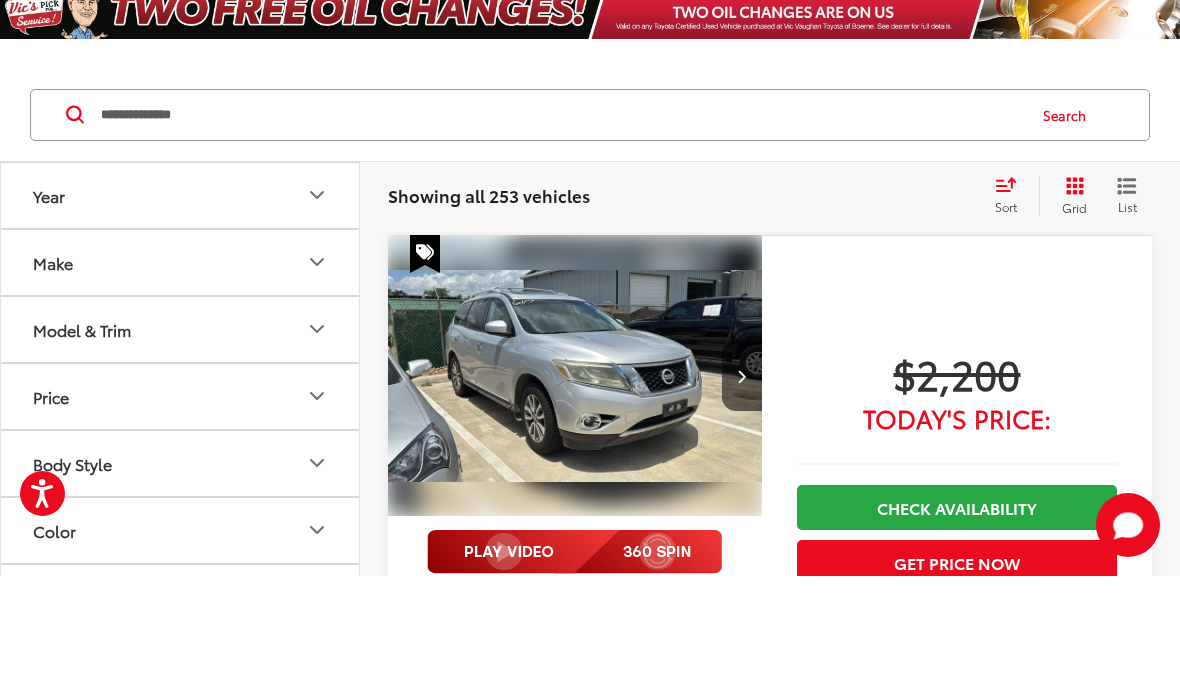 scroll, scrollTop: 120, scrollLeft: 0, axis: vertical 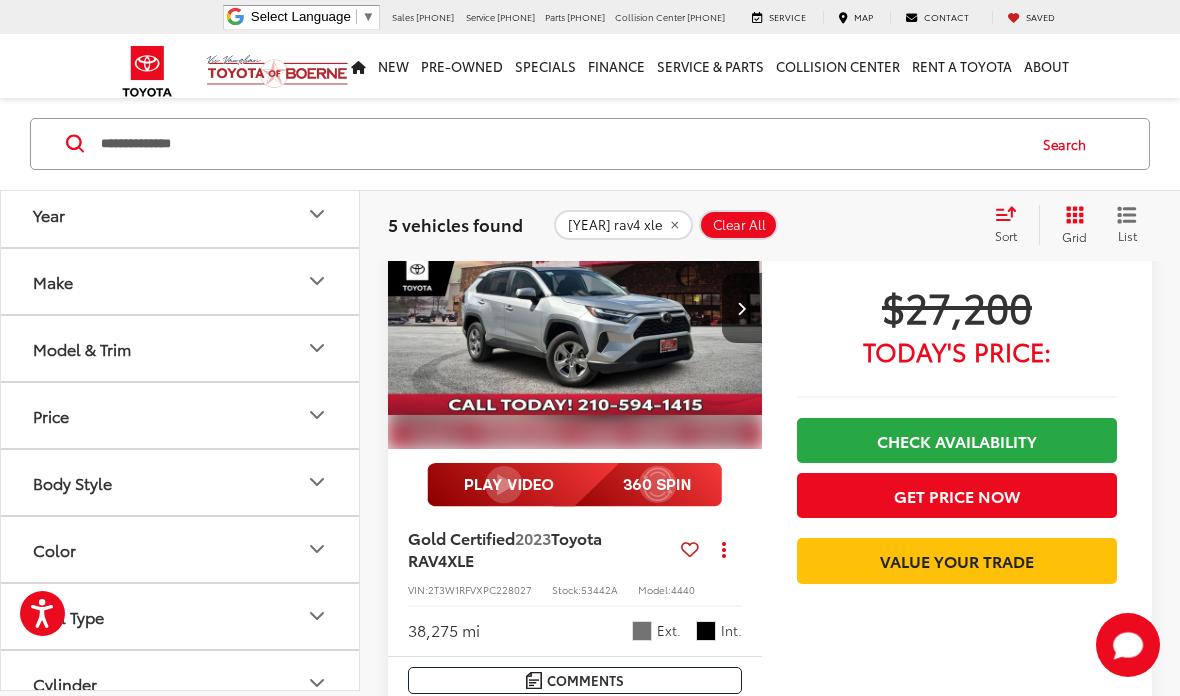 click on "**********" at bounding box center [561, 144] 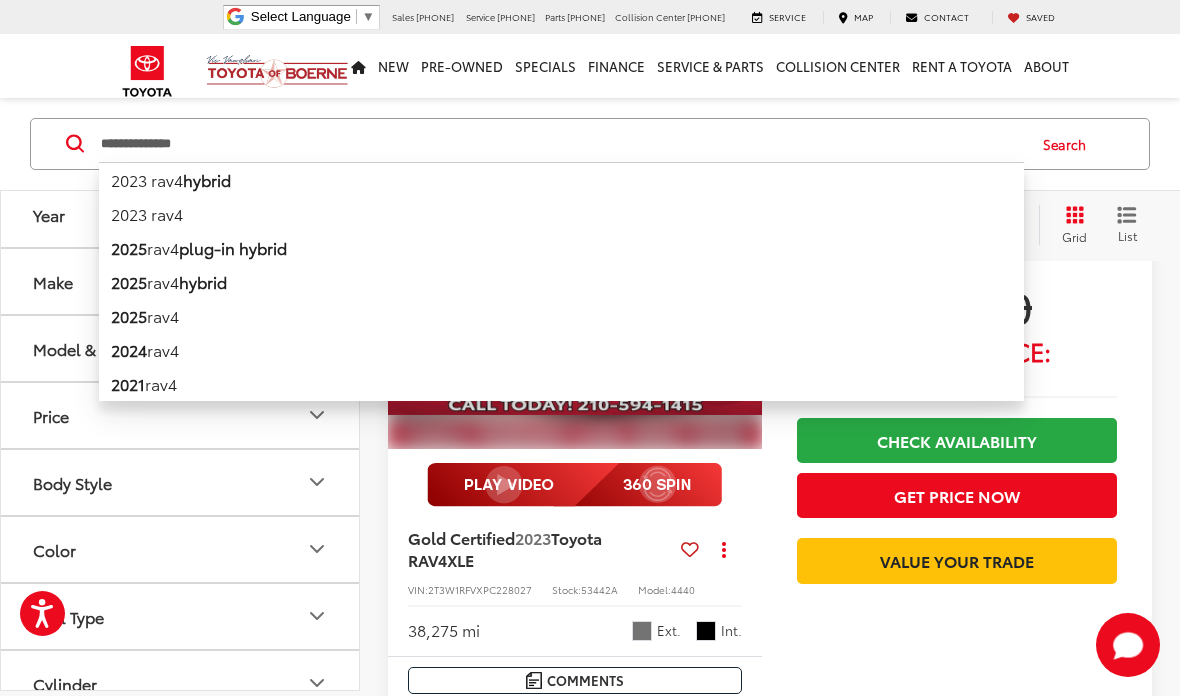 scroll, scrollTop: 1514, scrollLeft: 0, axis: vertical 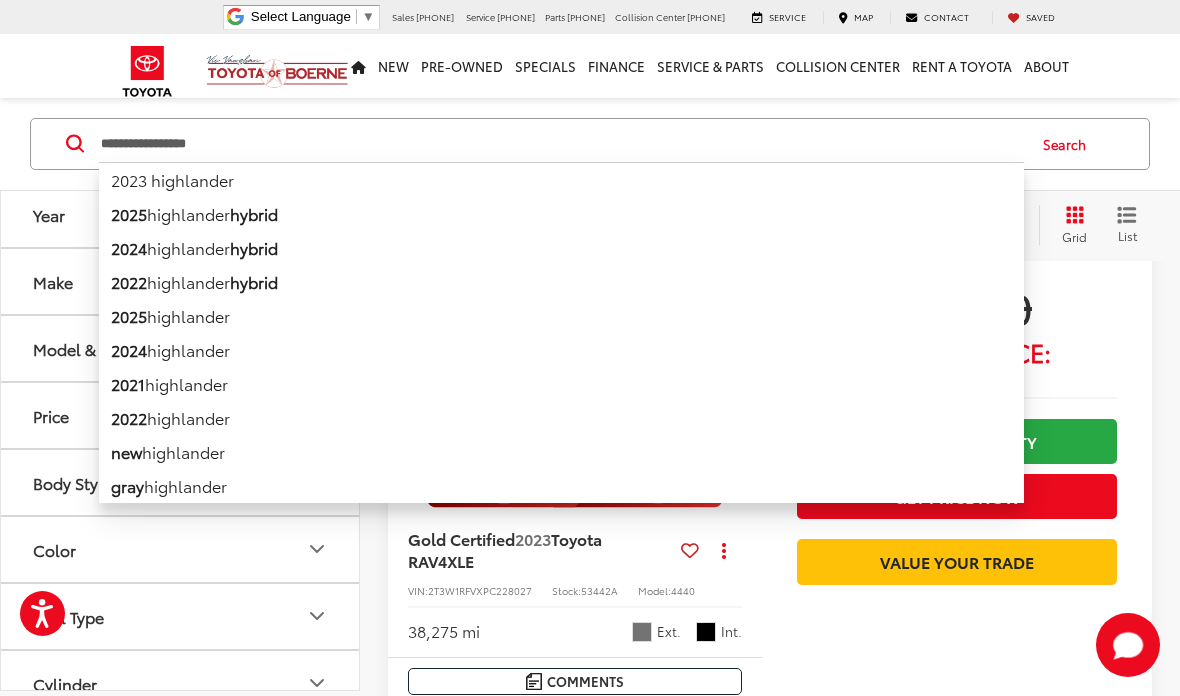click on "Search" at bounding box center (1069, 144) 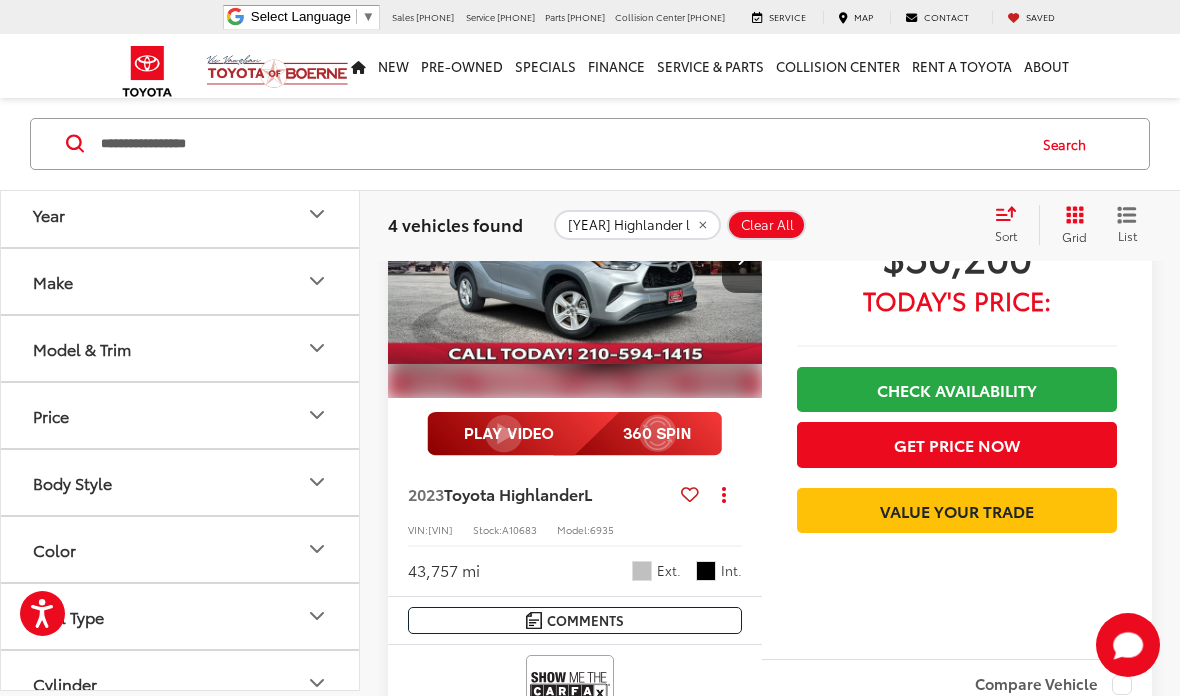 scroll, scrollTop: 2227, scrollLeft: 0, axis: vertical 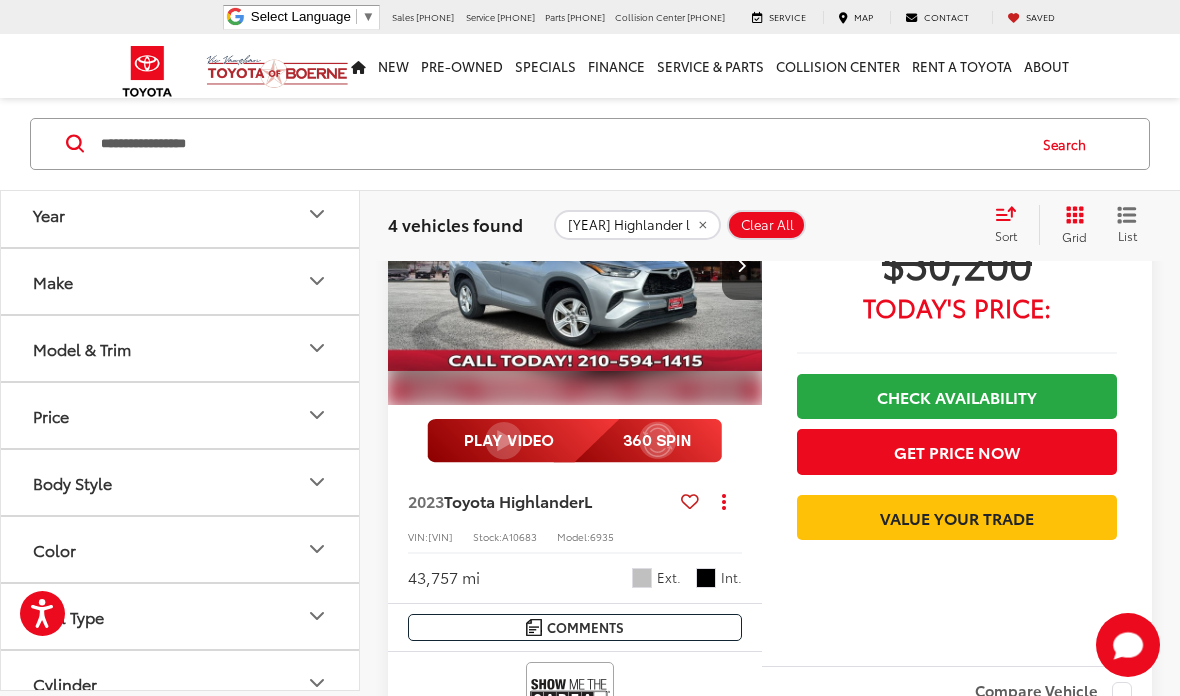 click on "**********" at bounding box center [561, 144] 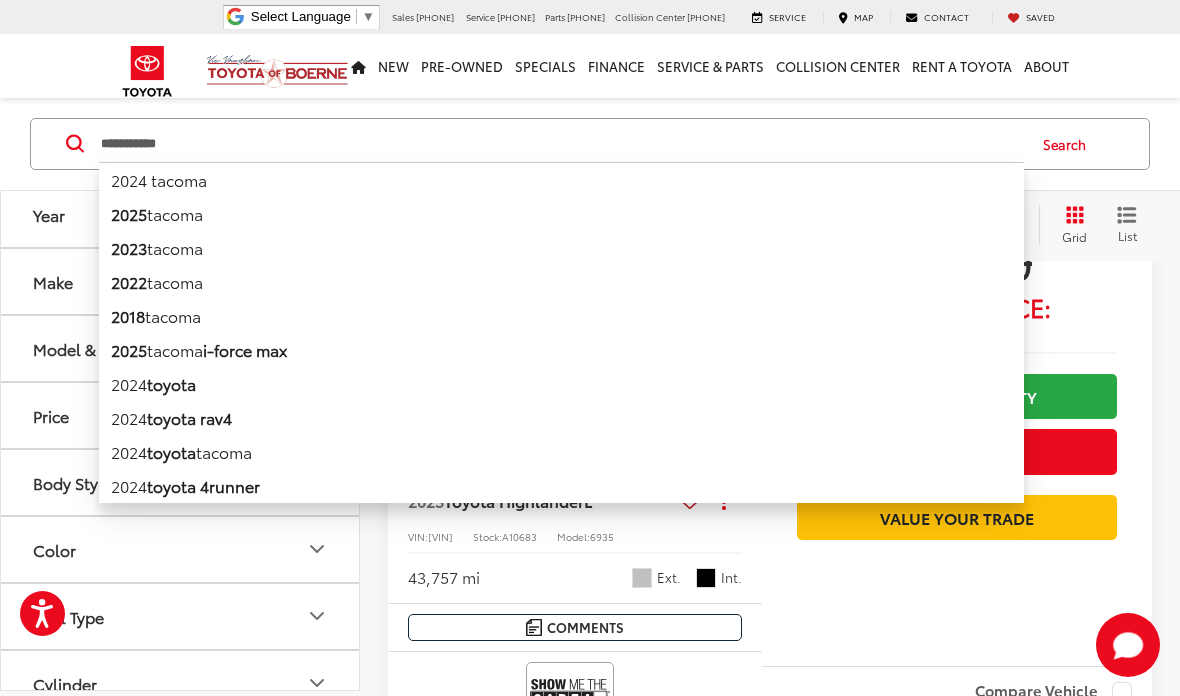 click on "Search" at bounding box center (1069, 144) 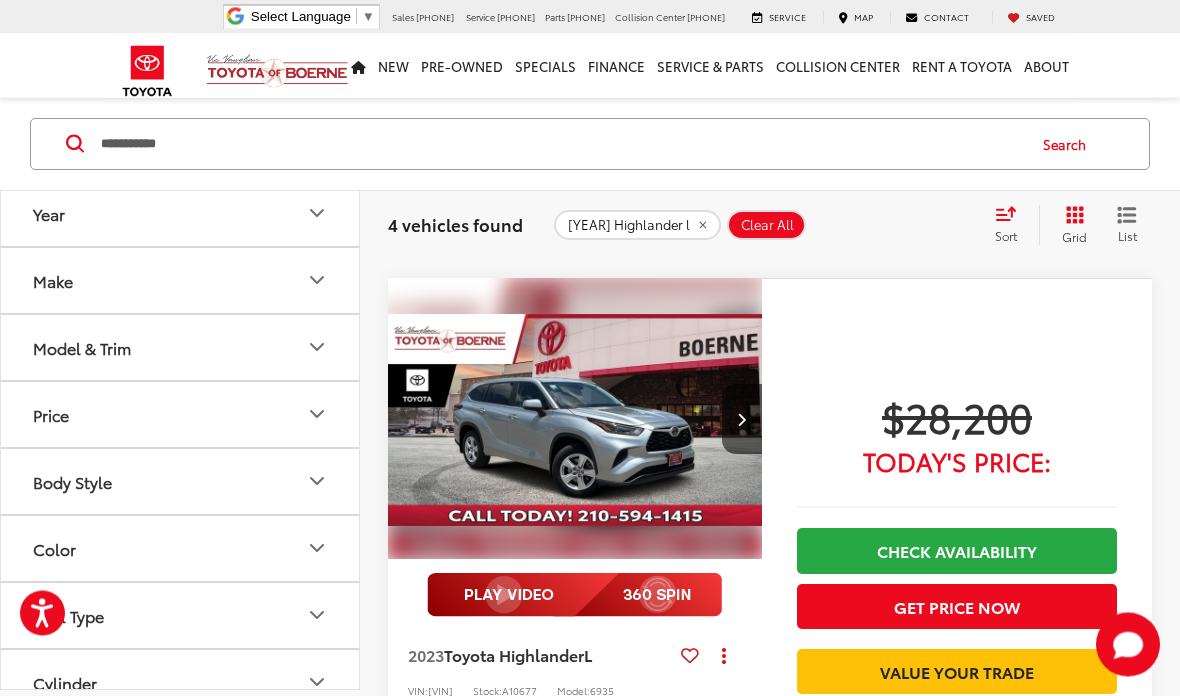 scroll, scrollTop: 91, scrollLeft: 0, axis: vertical 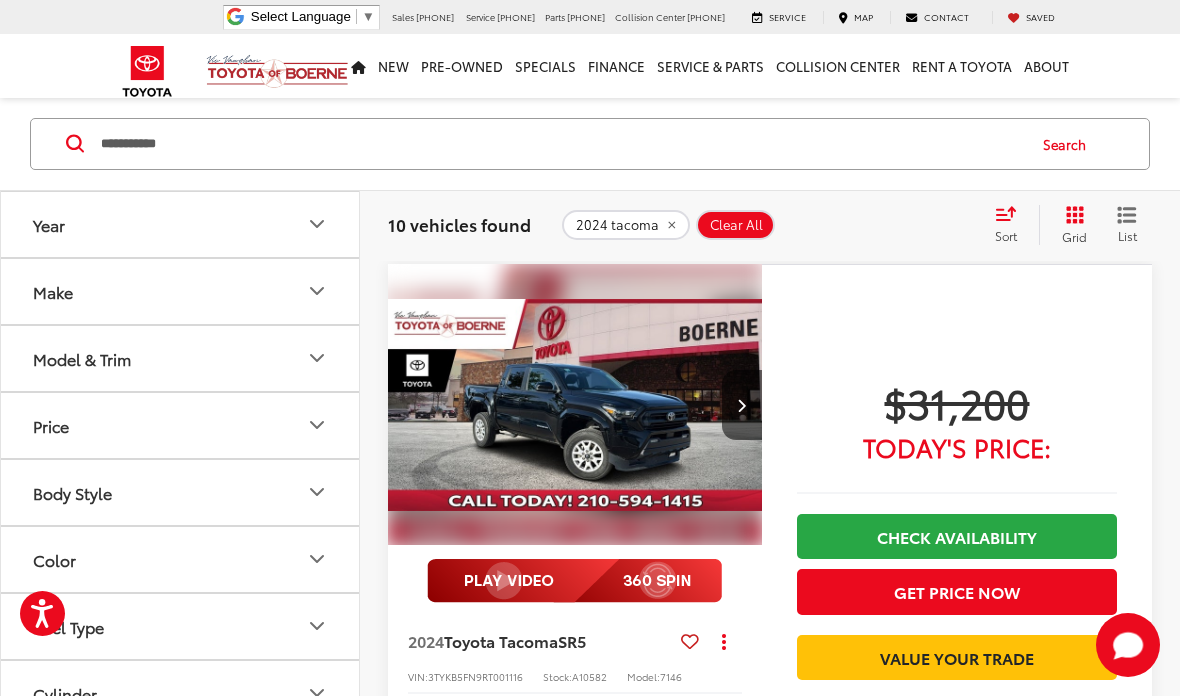 click on "**********" at bounding box center (561, 144) 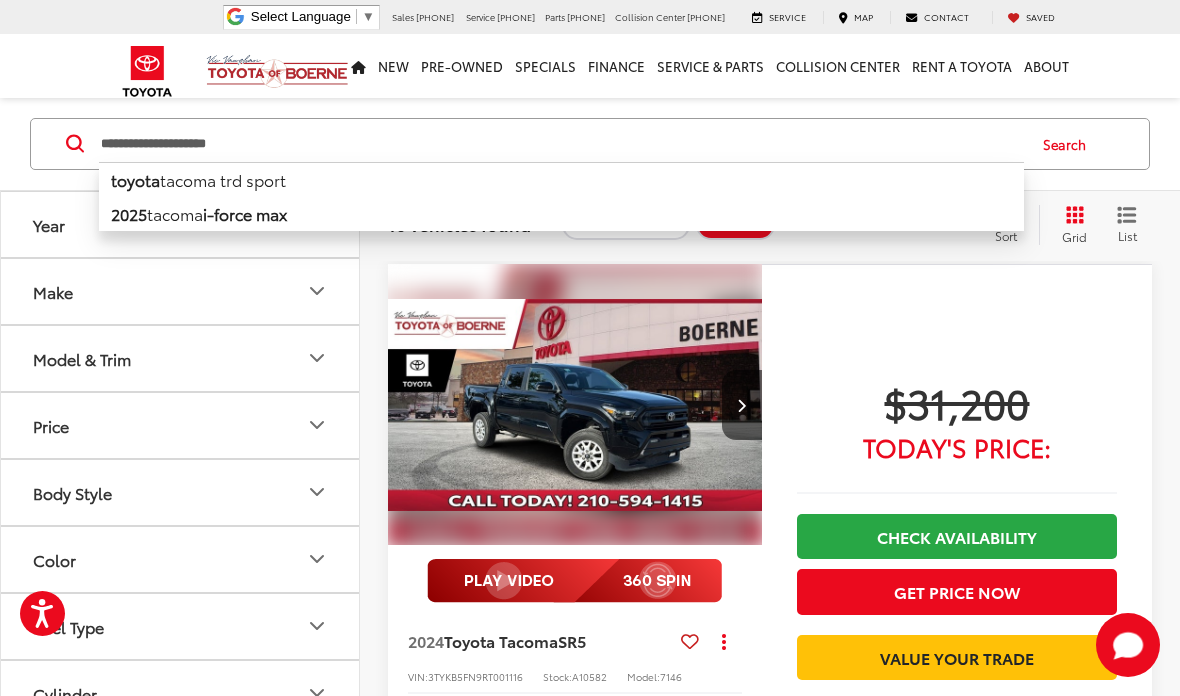 type on "**********" 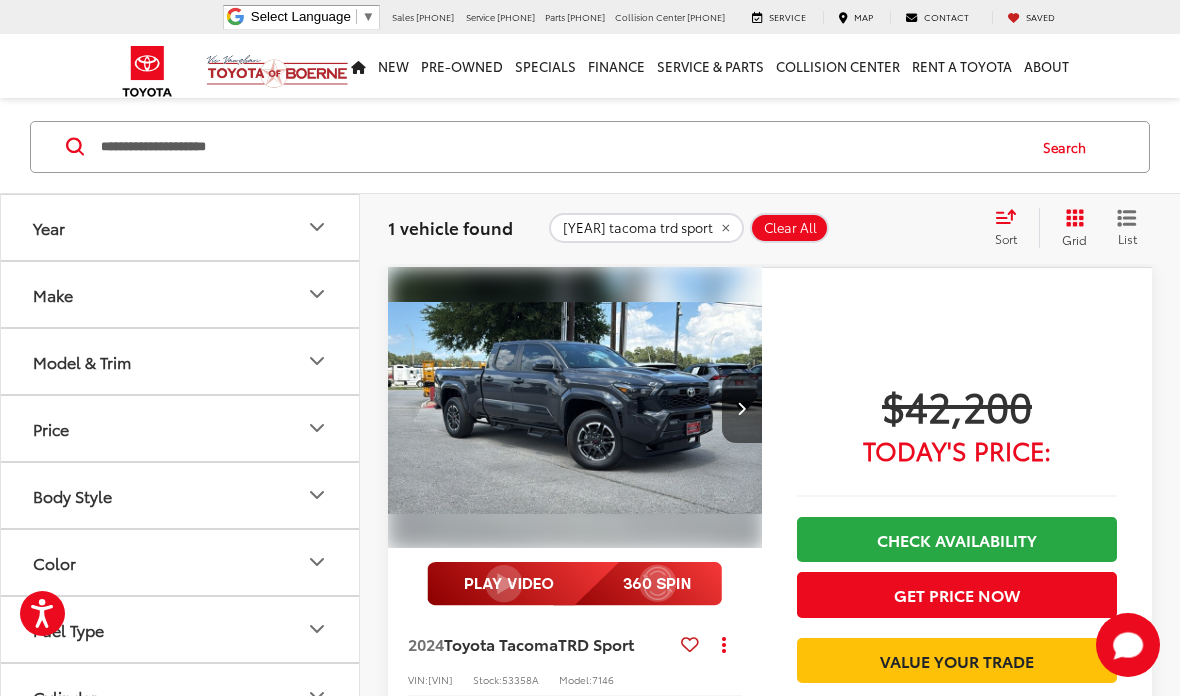 scroll, scrollTop: 128, scrollLeft: 0, axis: vertical 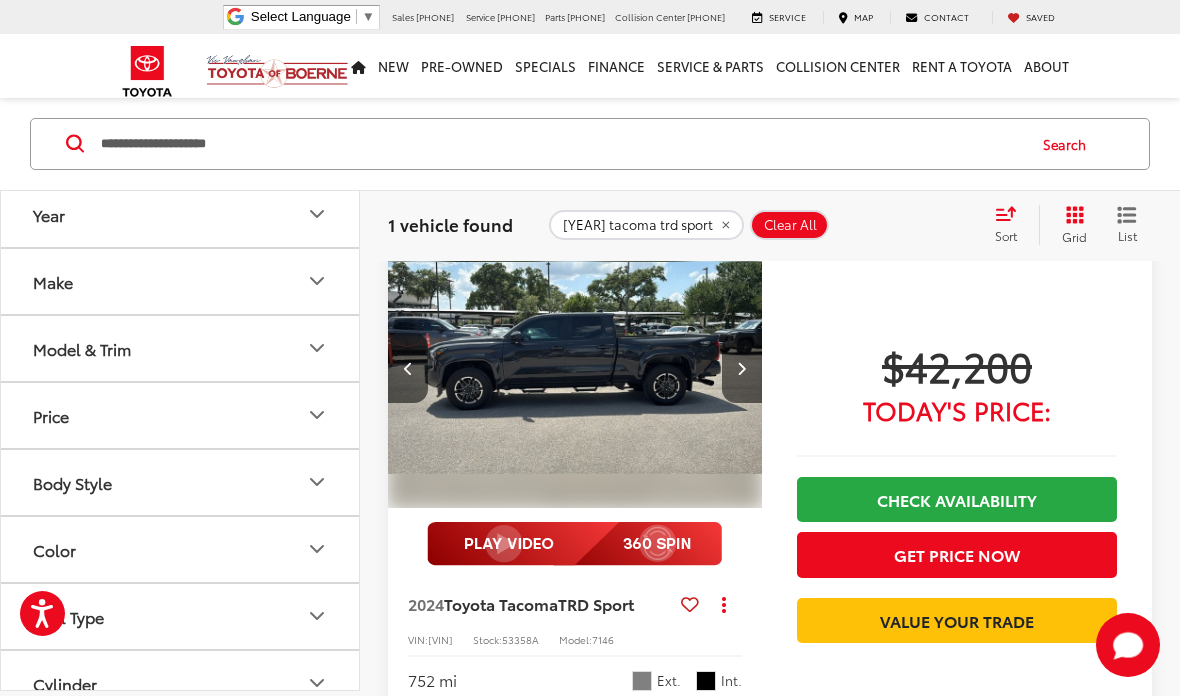 click at bounding box center [408, 368] 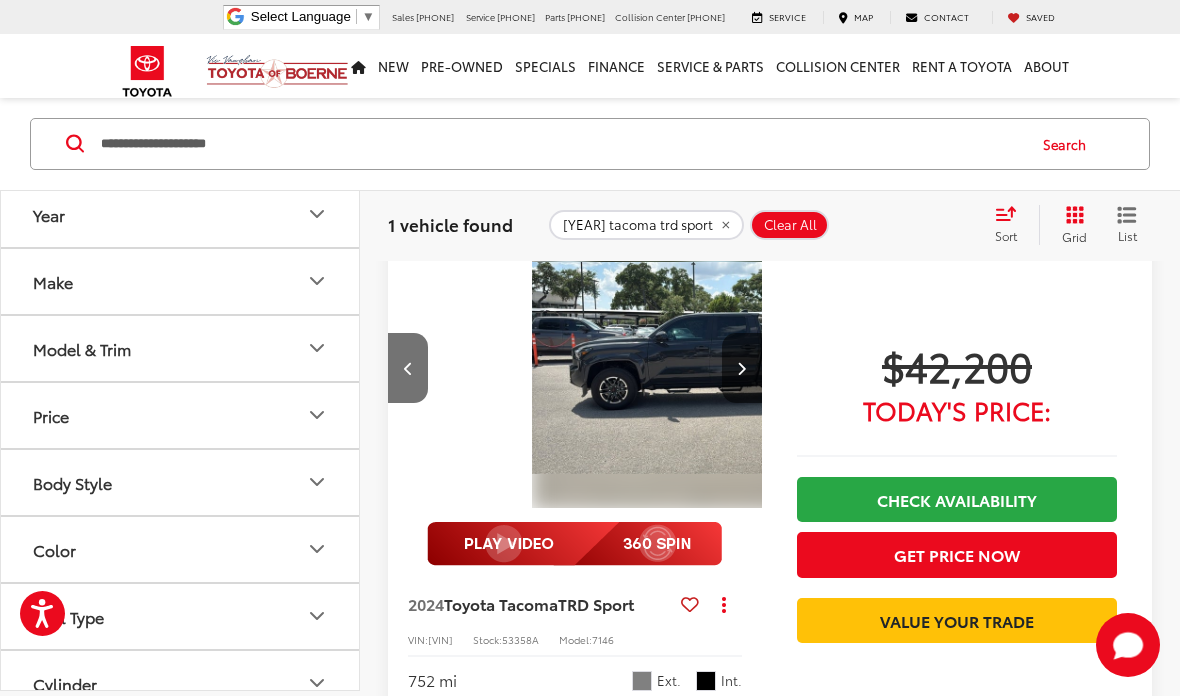 click at bounding box center [408, 368] 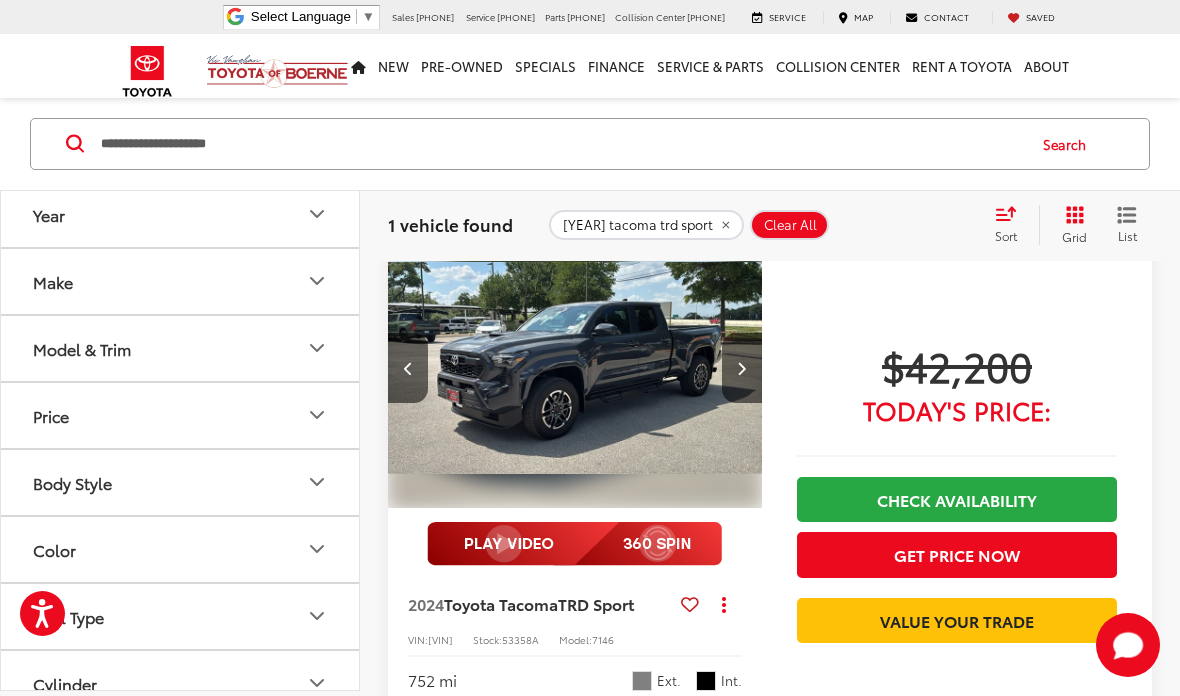 click at bounding box center (408, 368) 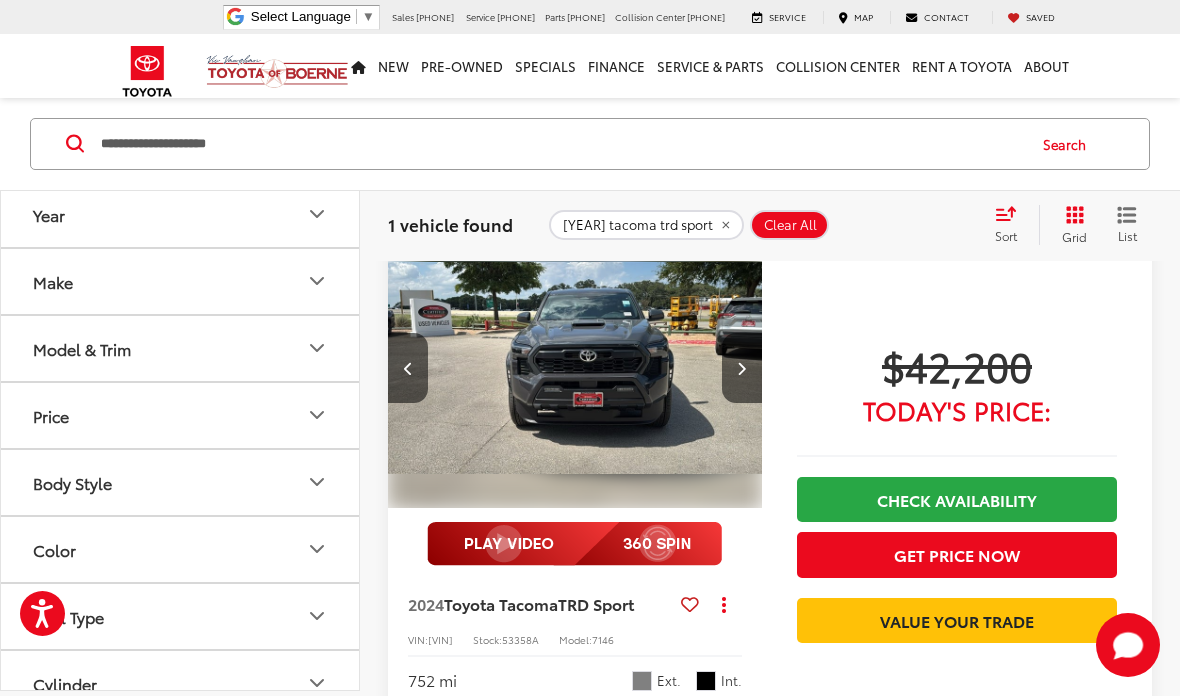 click at bounding box center [408, 368] 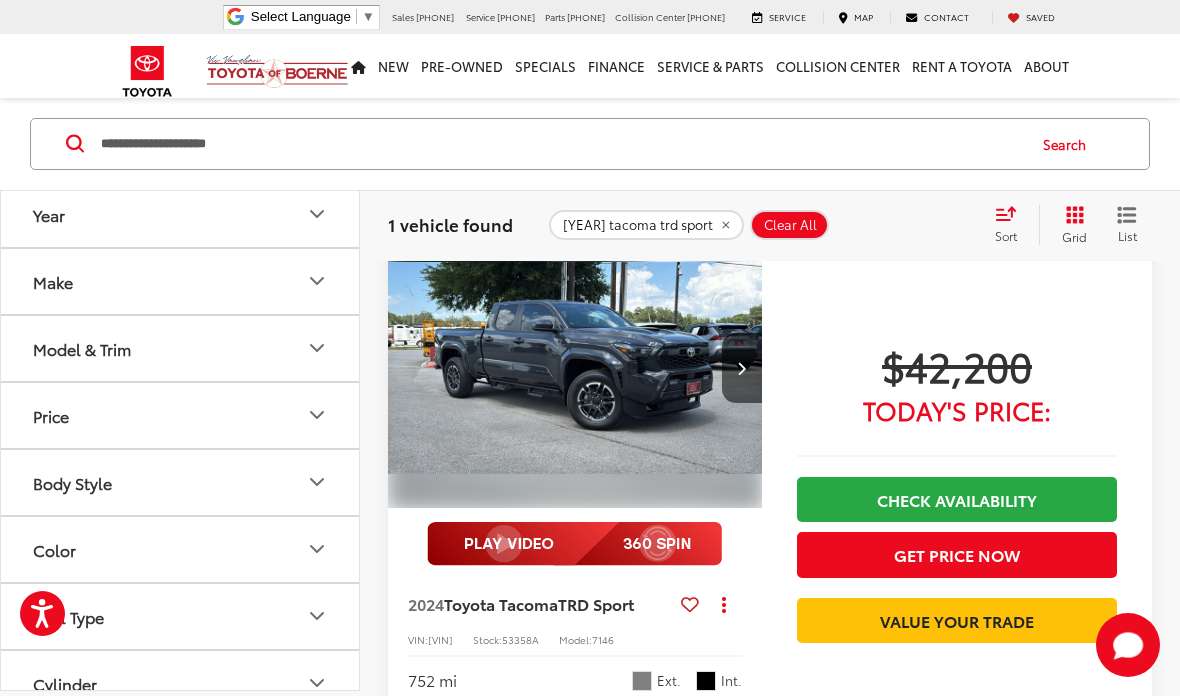 scroll, scrollTop: 0, scrollLeft: 0, axis: both 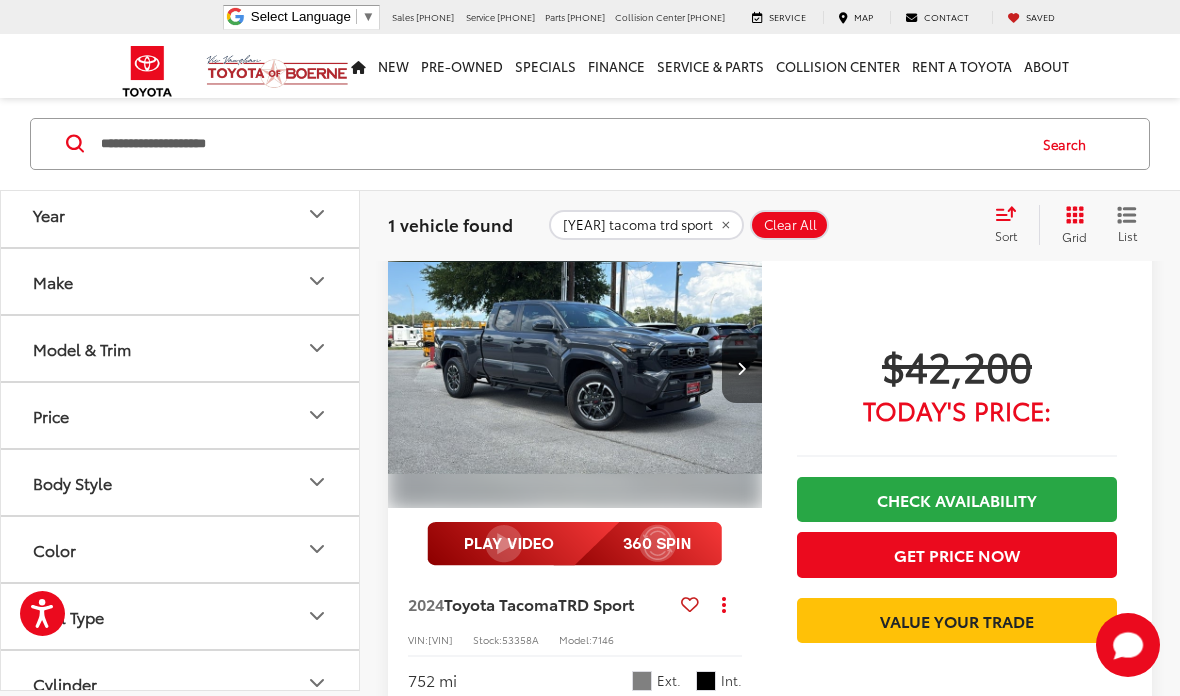 click on "2024 tacoma trd sport" 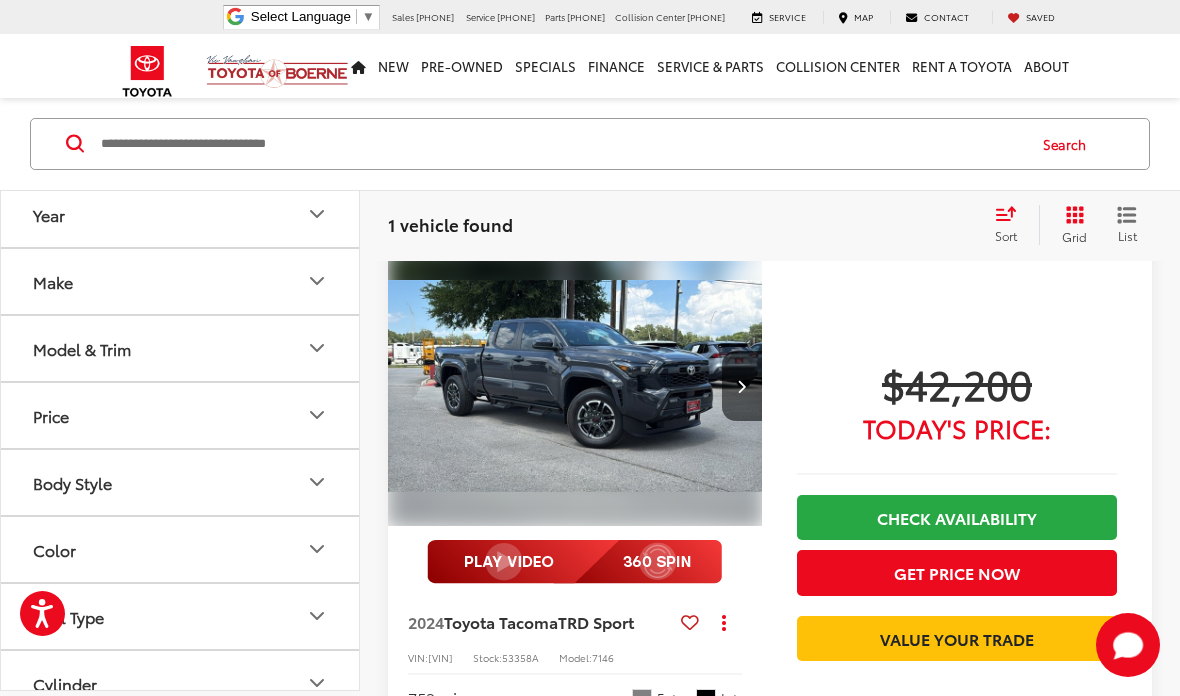 scroll, scrollTop: 91, scrollLeft: 0, axis: vertical 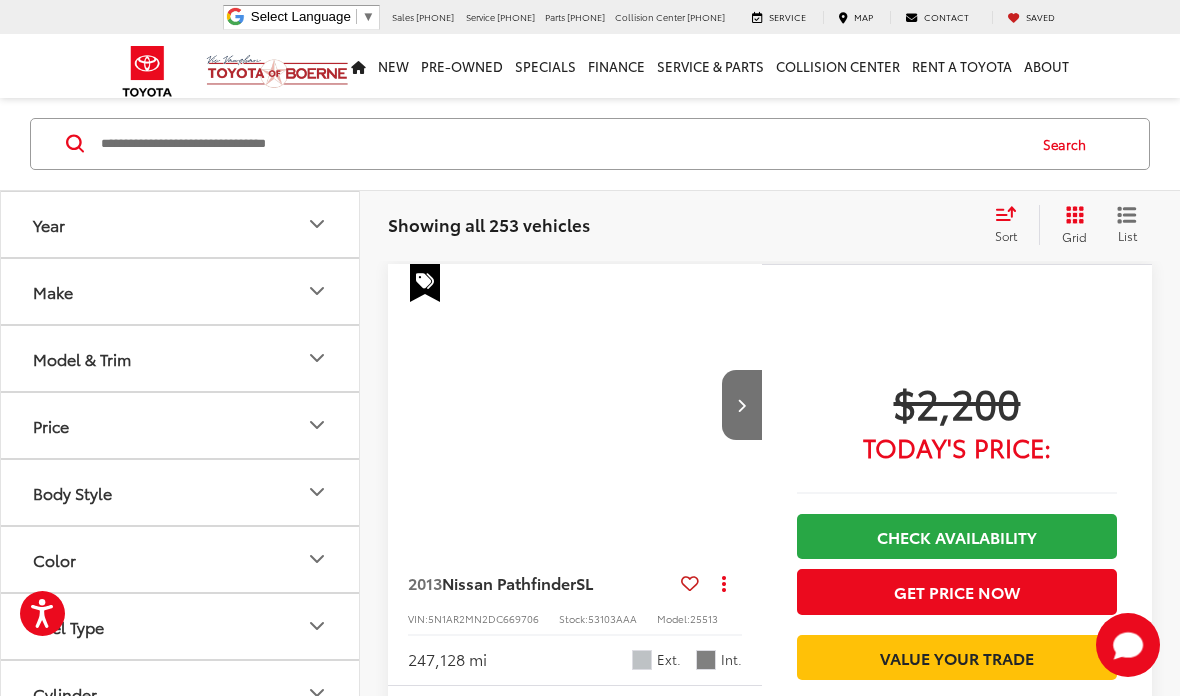click at bounding box center [561, 144] 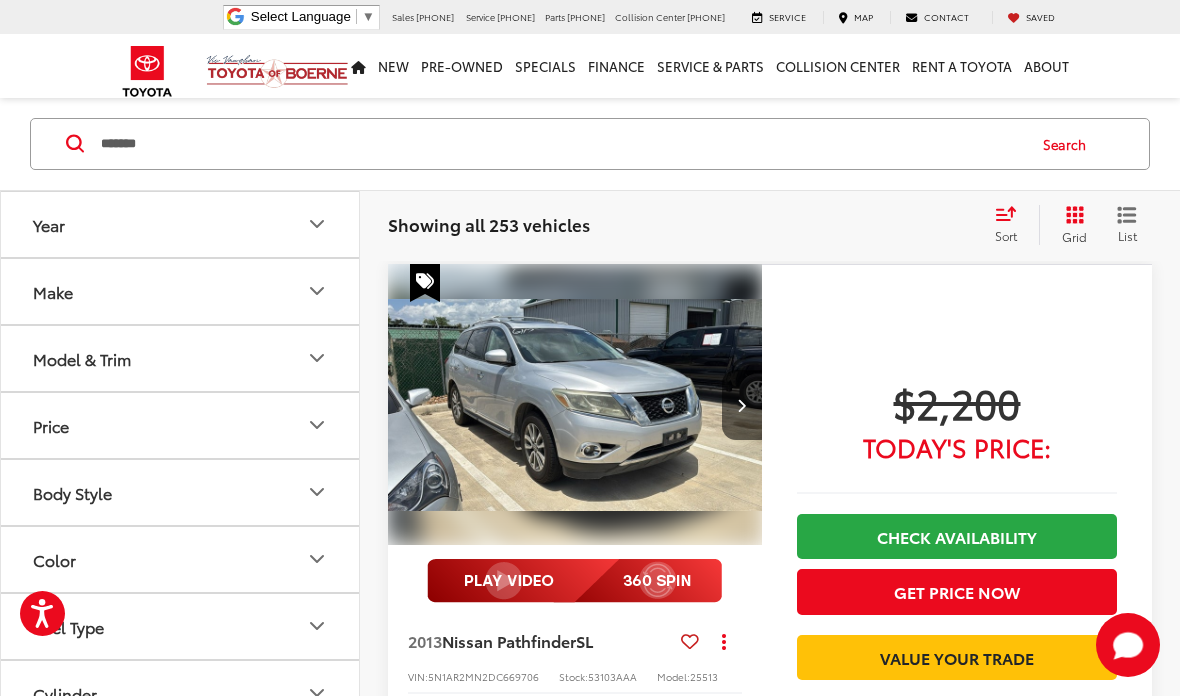 type on "*******" 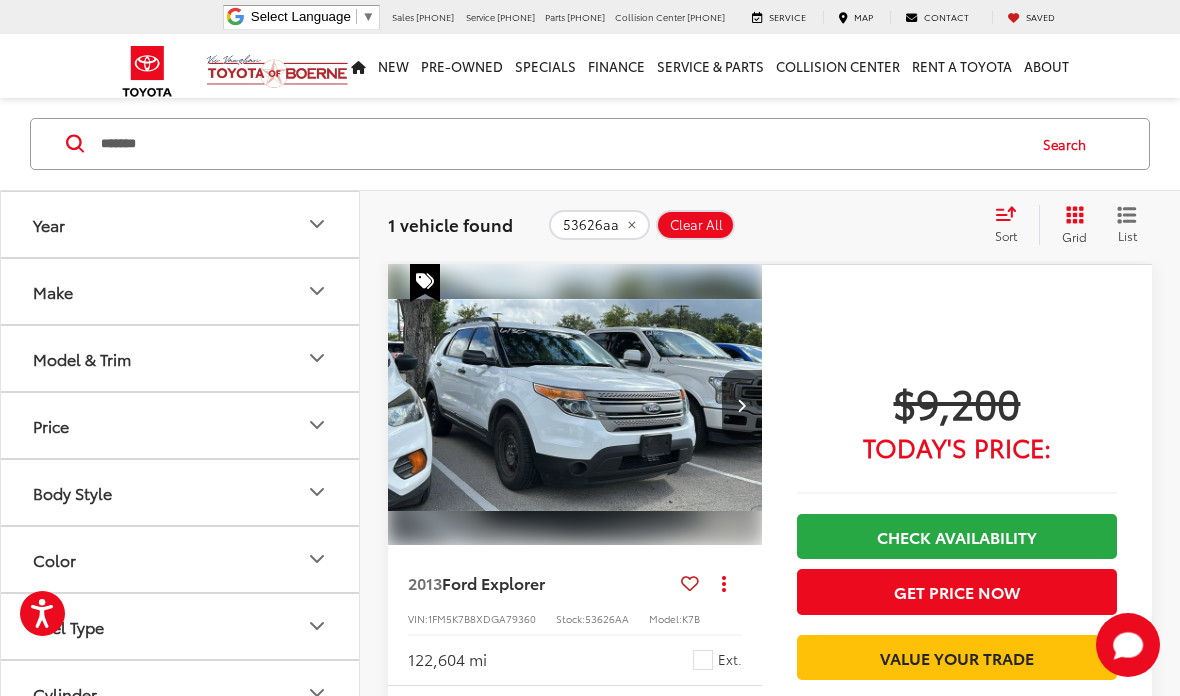 click at bounding box center (575, 405) 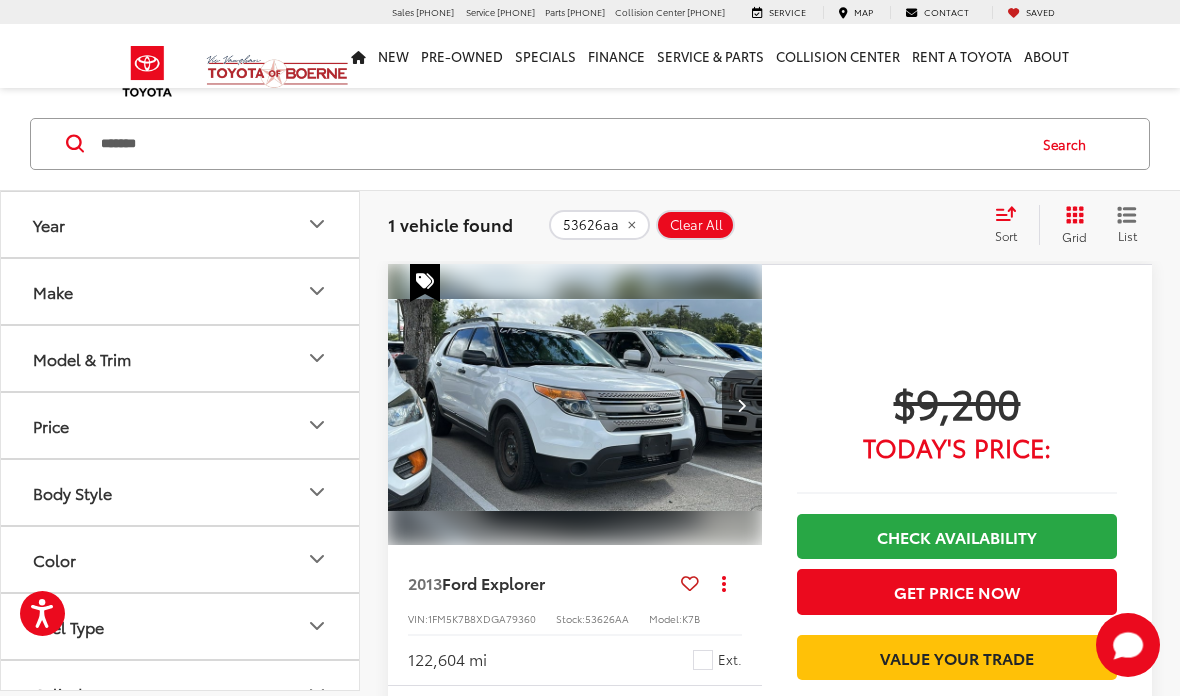 click on "53626aa" 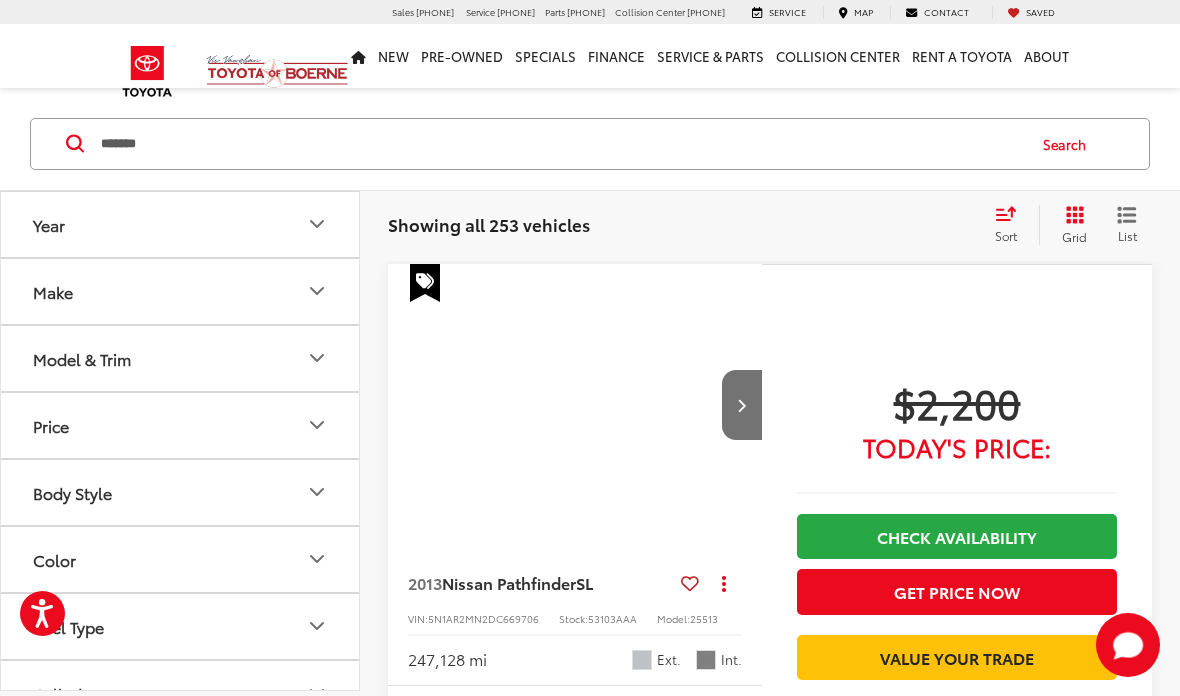 click on "*******" at bounding box center (561, 144) 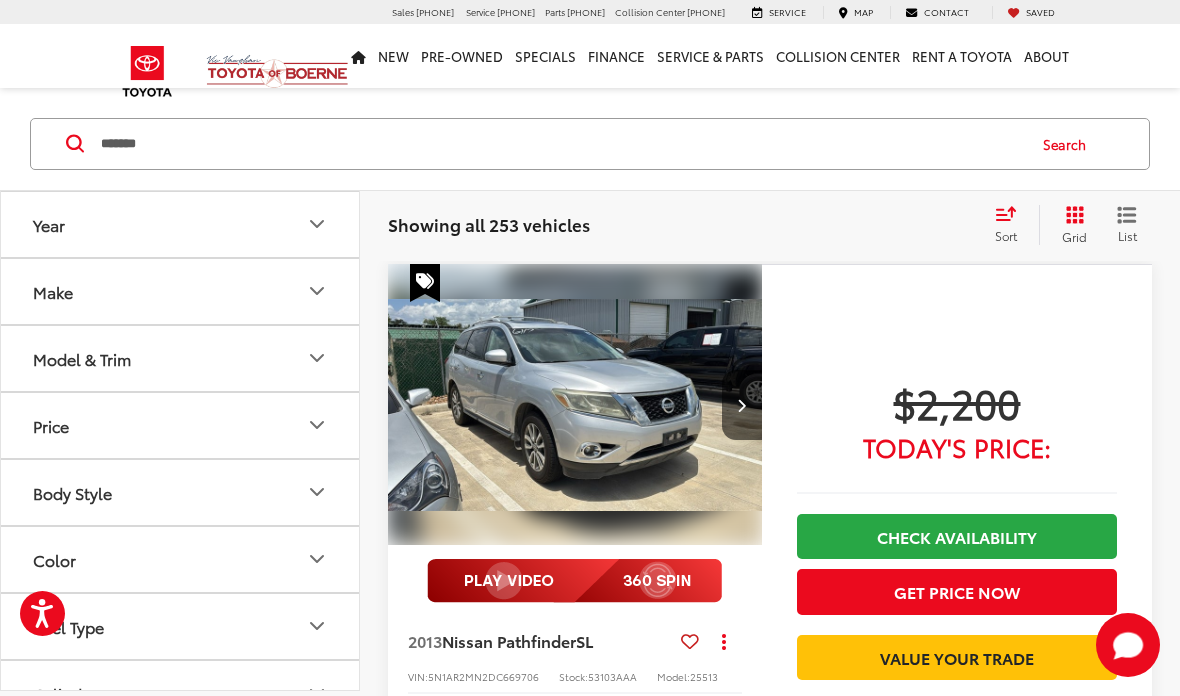 type on "*******" 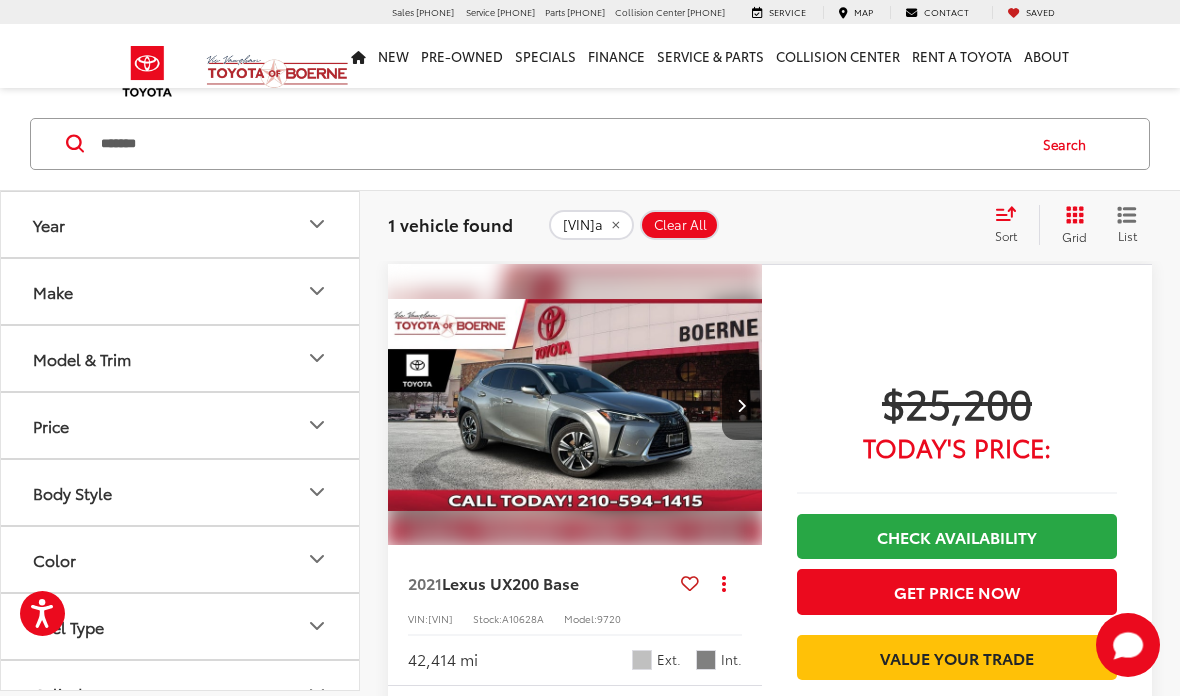 click at bounding box center [575, 405] 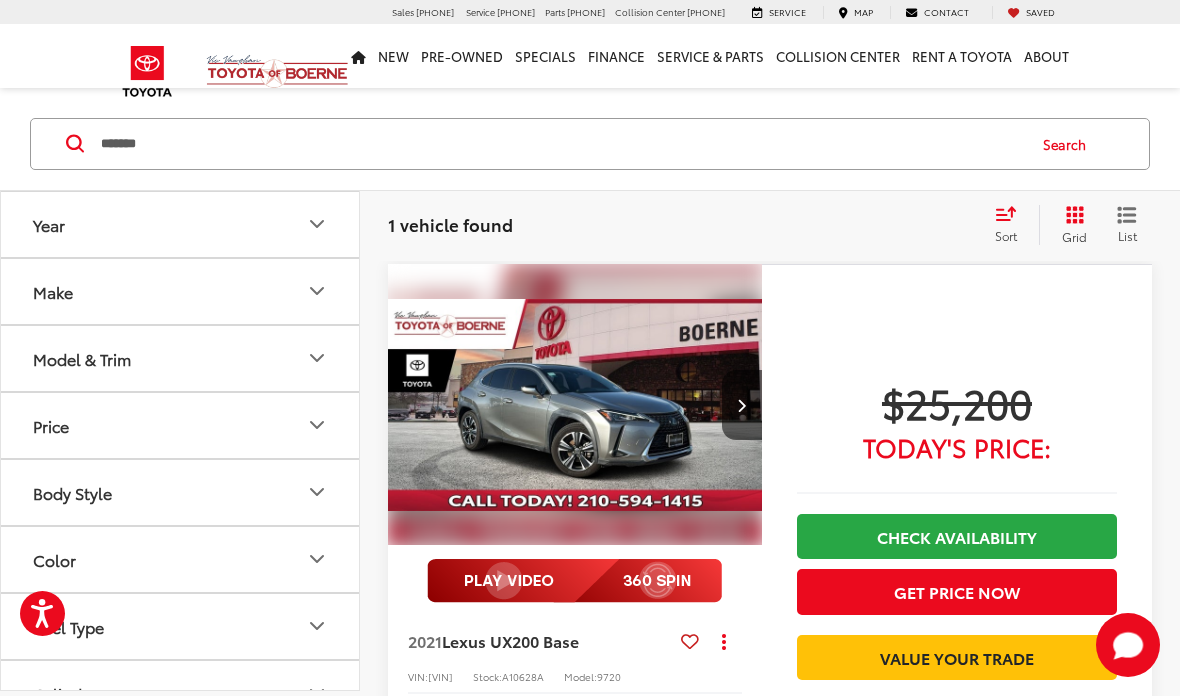 click on "*******" at bounding box center (561, 144) 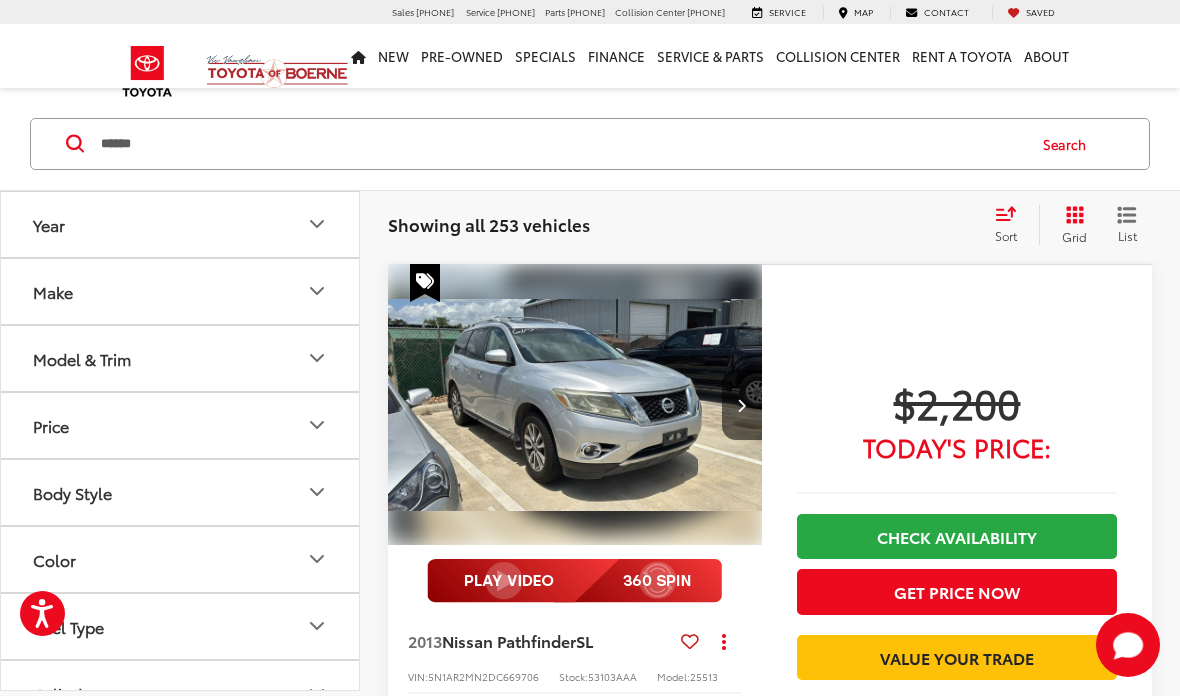 type on "******" 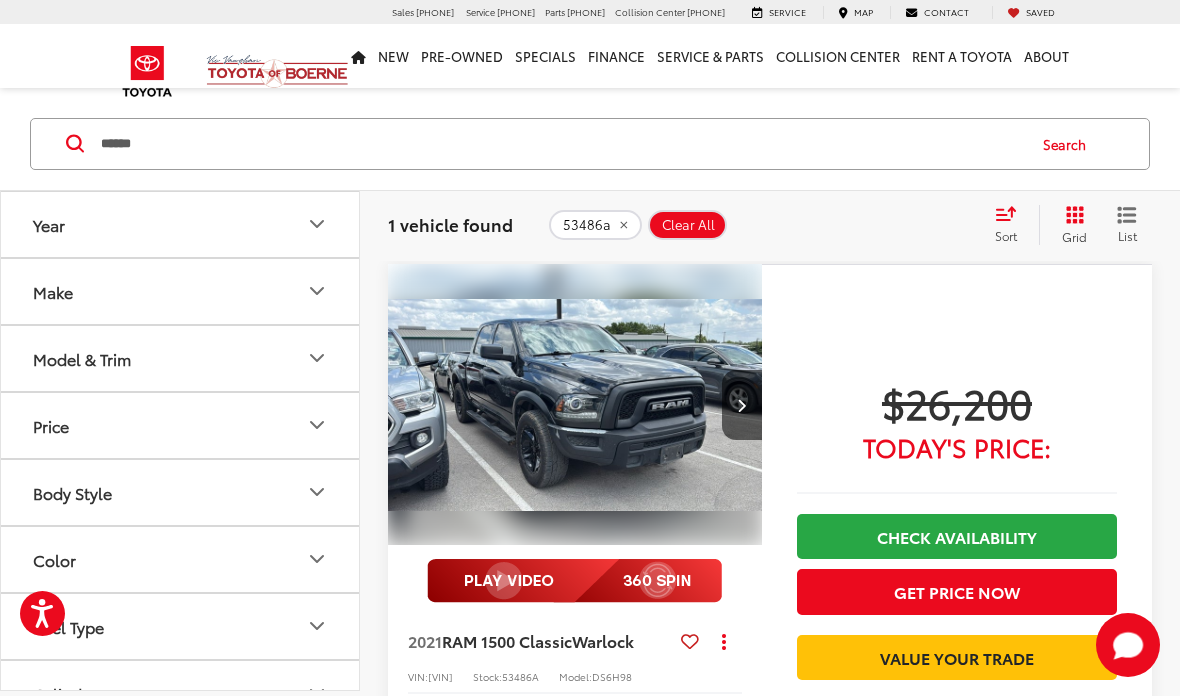 click at bounding box center [575, 405] 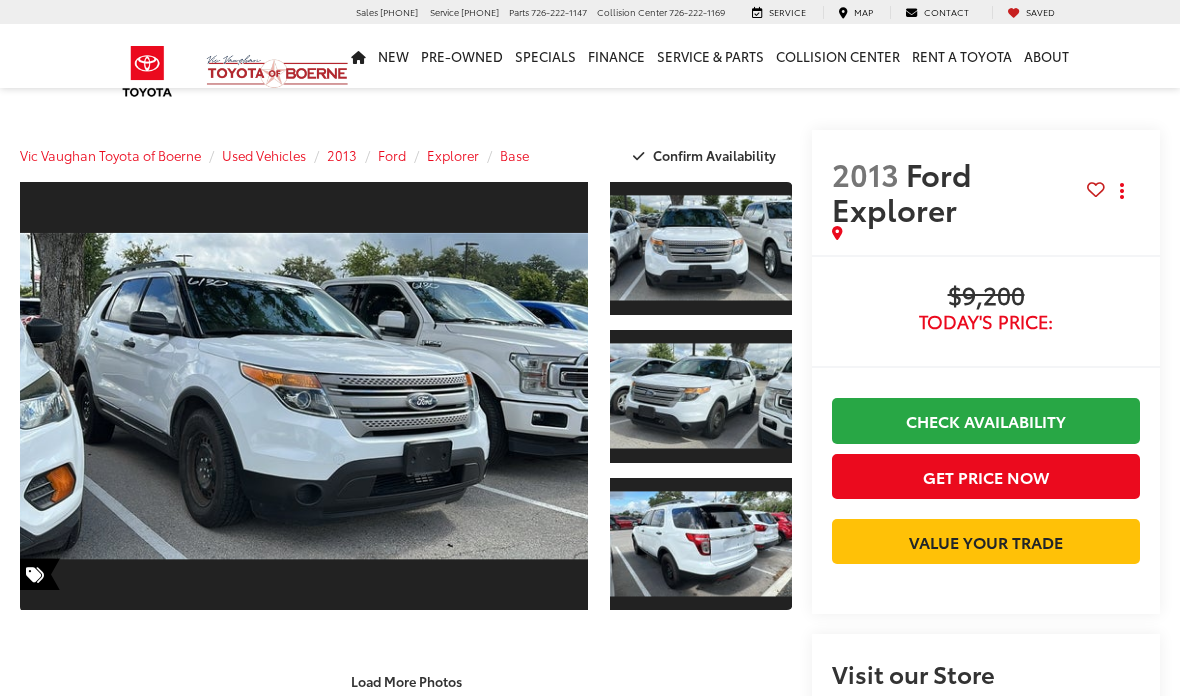 scroll, scrollTop: 0, scrollLeft: 0, axis: both 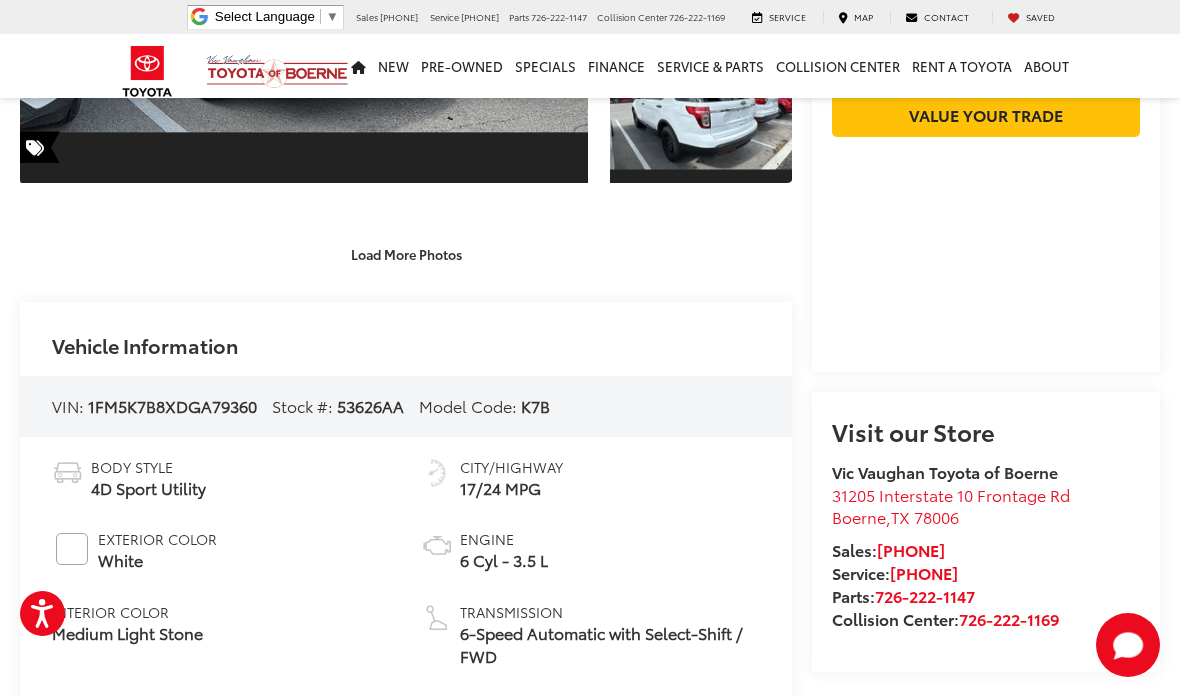 click on "Vehicle Information" at bounding box center [406, 339] 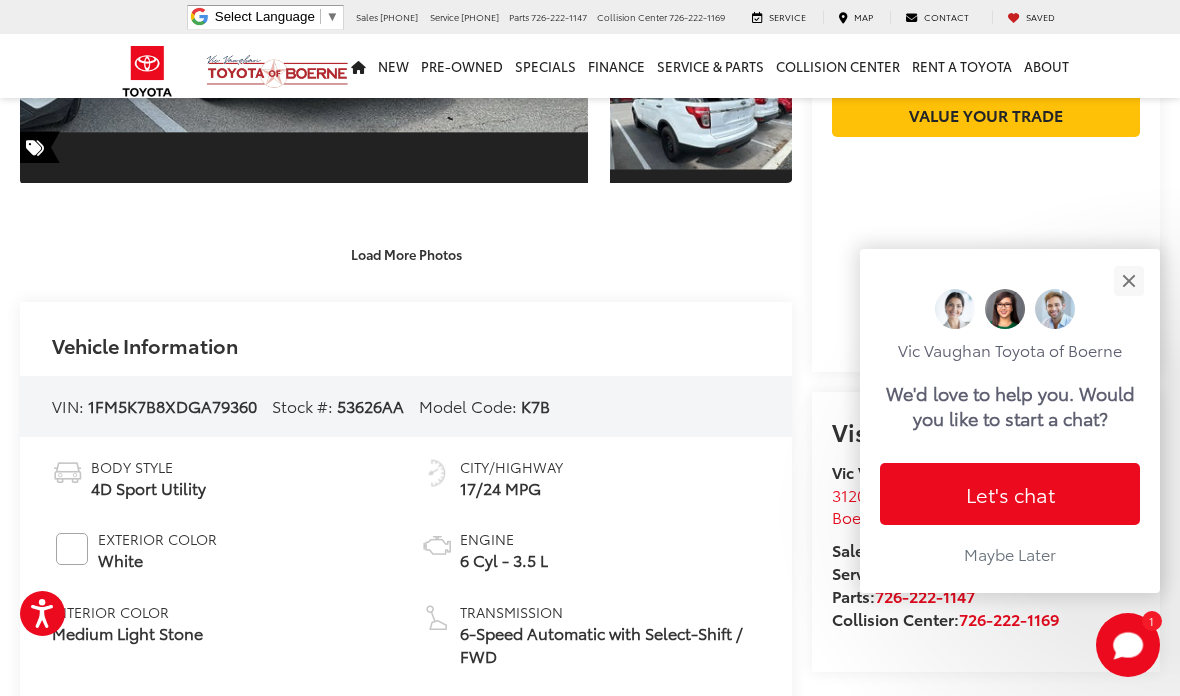 scroll, scrollTop: 393, scrollLeft: 0, axis: vertical 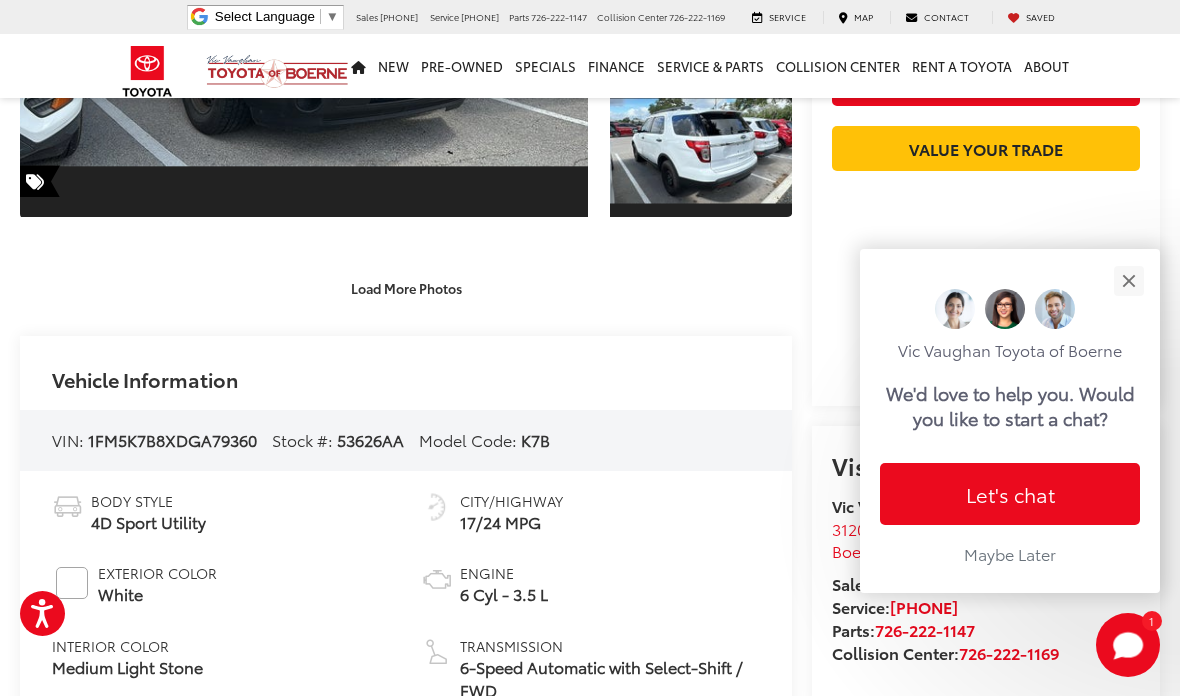 click at bounding box center (1128, 280) 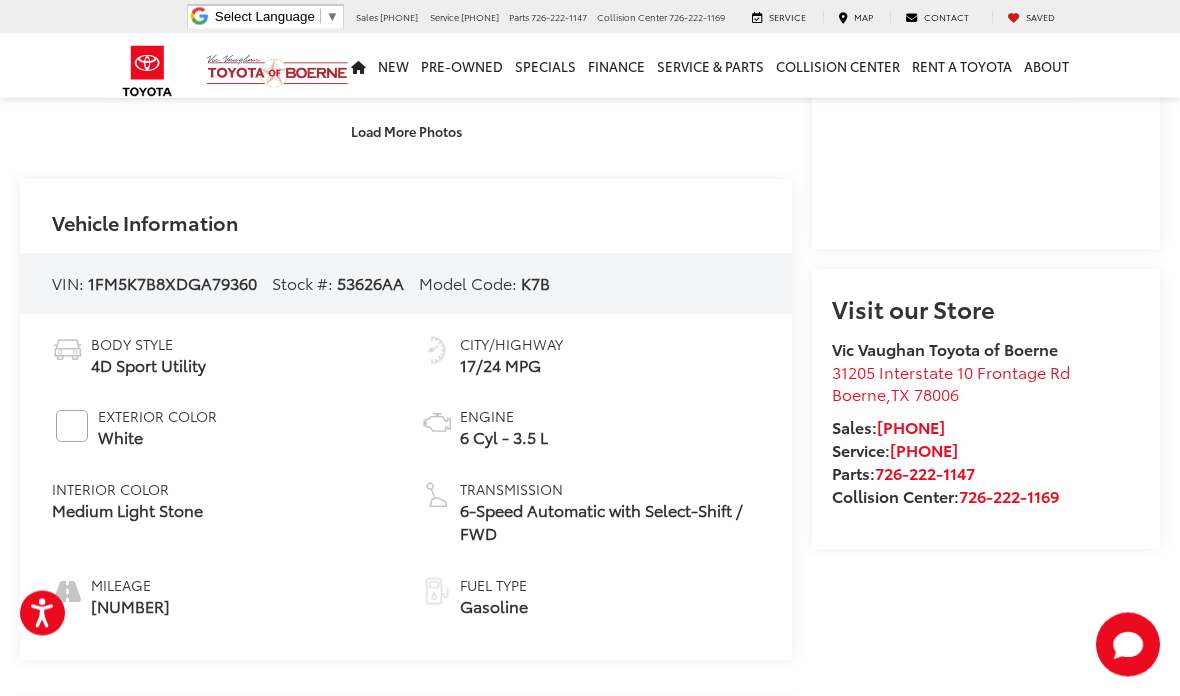 scroll, scrollTop: 534, scrollLeft: 0, axis: vertical 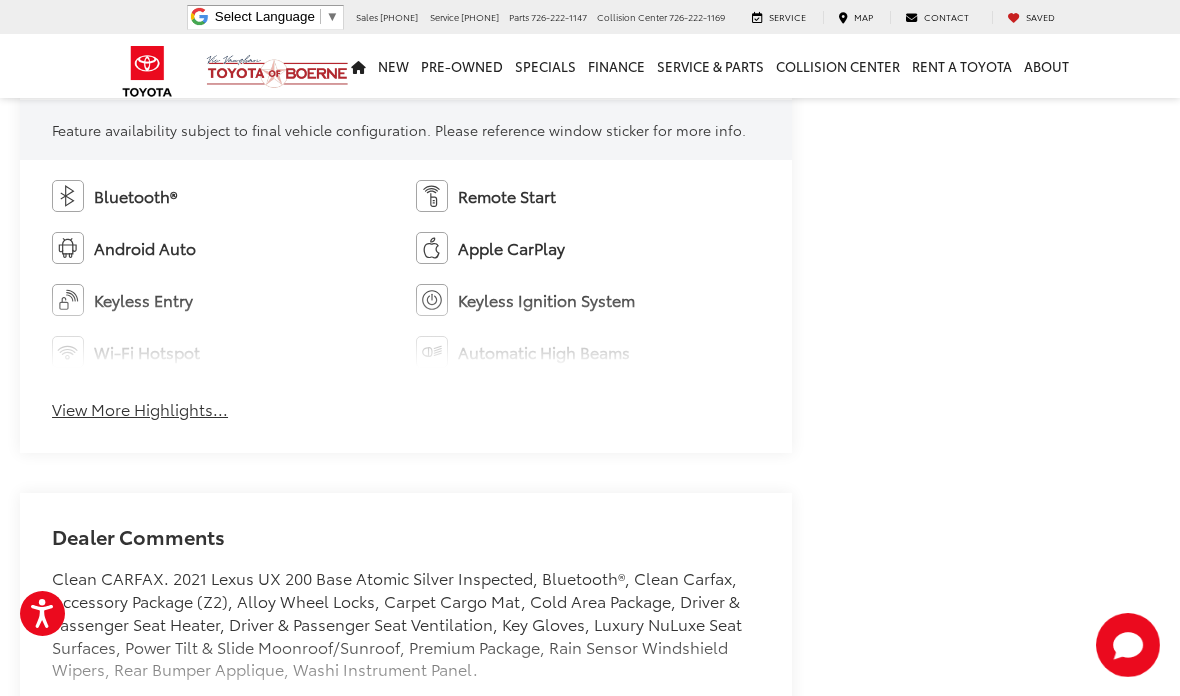 click on "View More Highlights..." at bounding box center (140, 409) 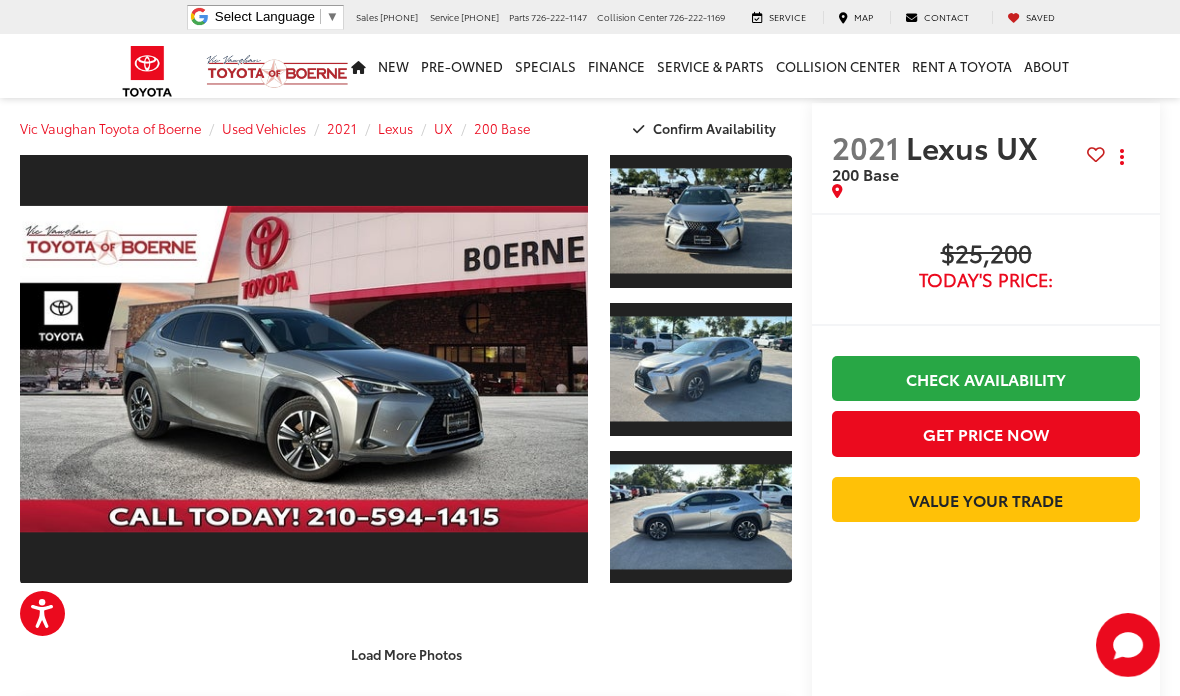 scroll, scrollTop: 0, scrollLeft: 0, axis: both 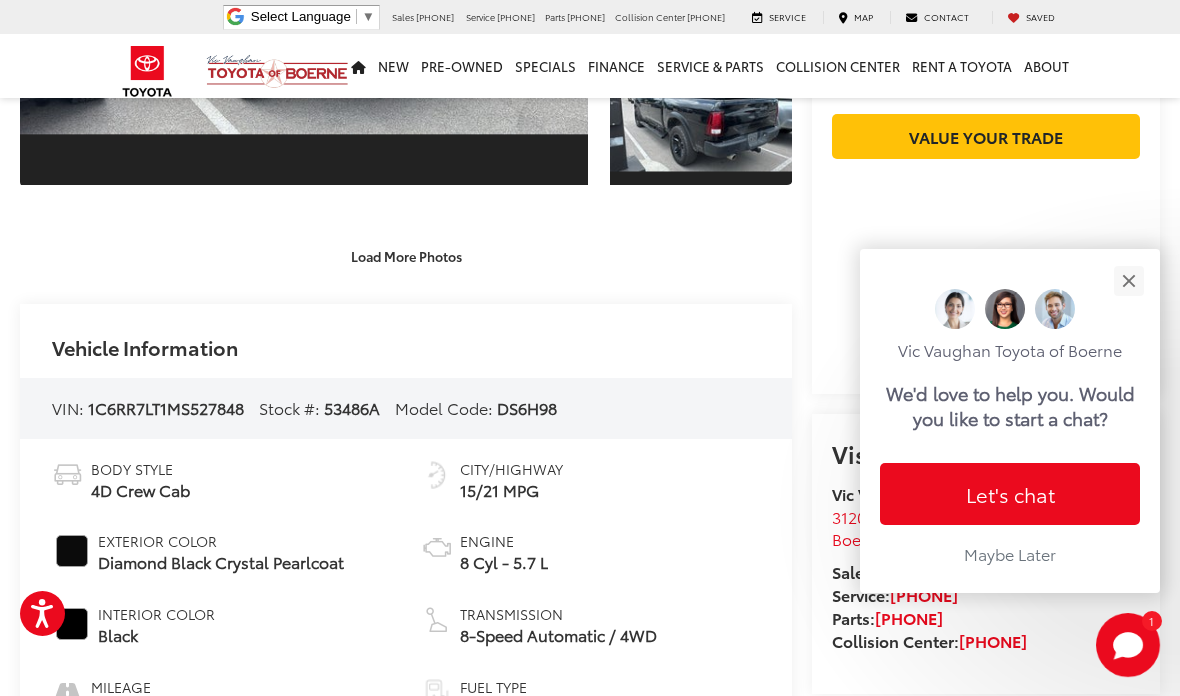 click at bounding box center (1128, 280) 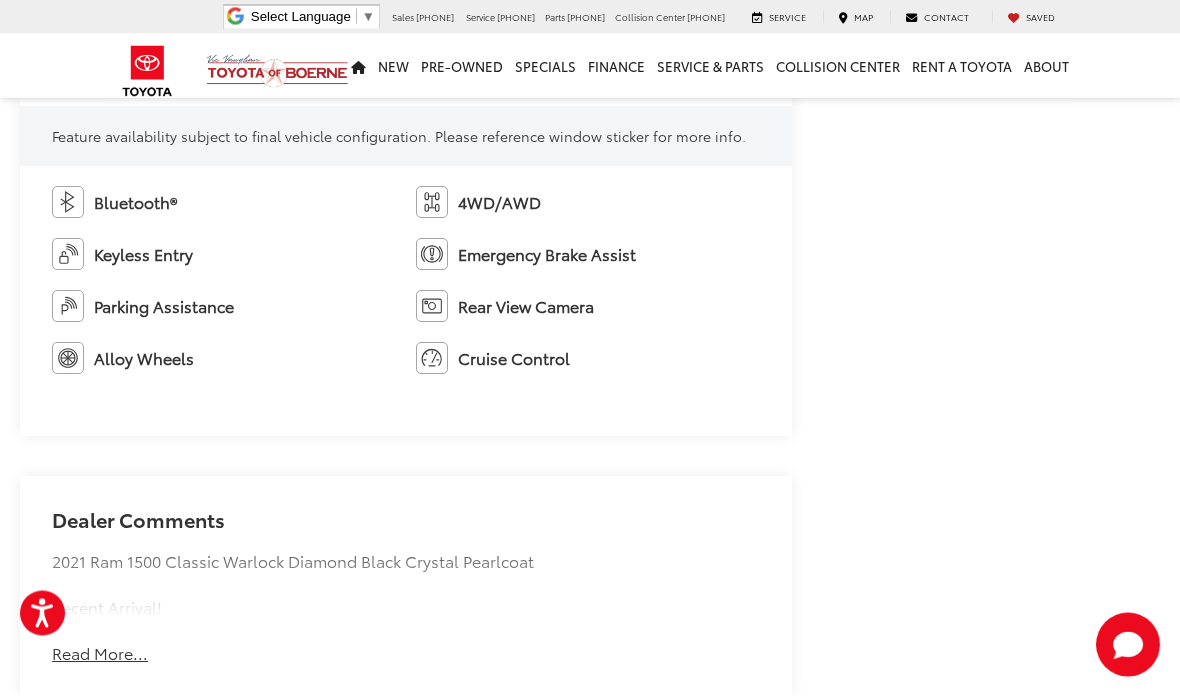scroll, scrollTop: 1195, scrollLeft: 0, axis: vertical 